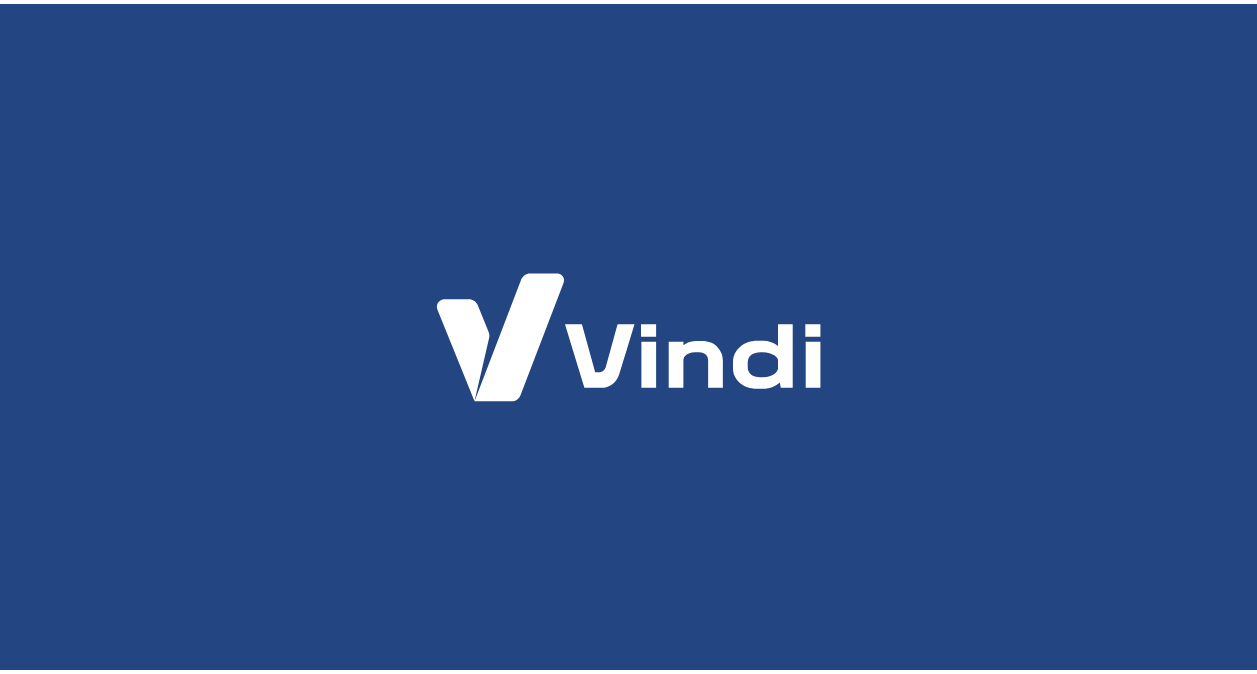 scroll, scrollTop: 0, scrollLeft: 0, axis: both 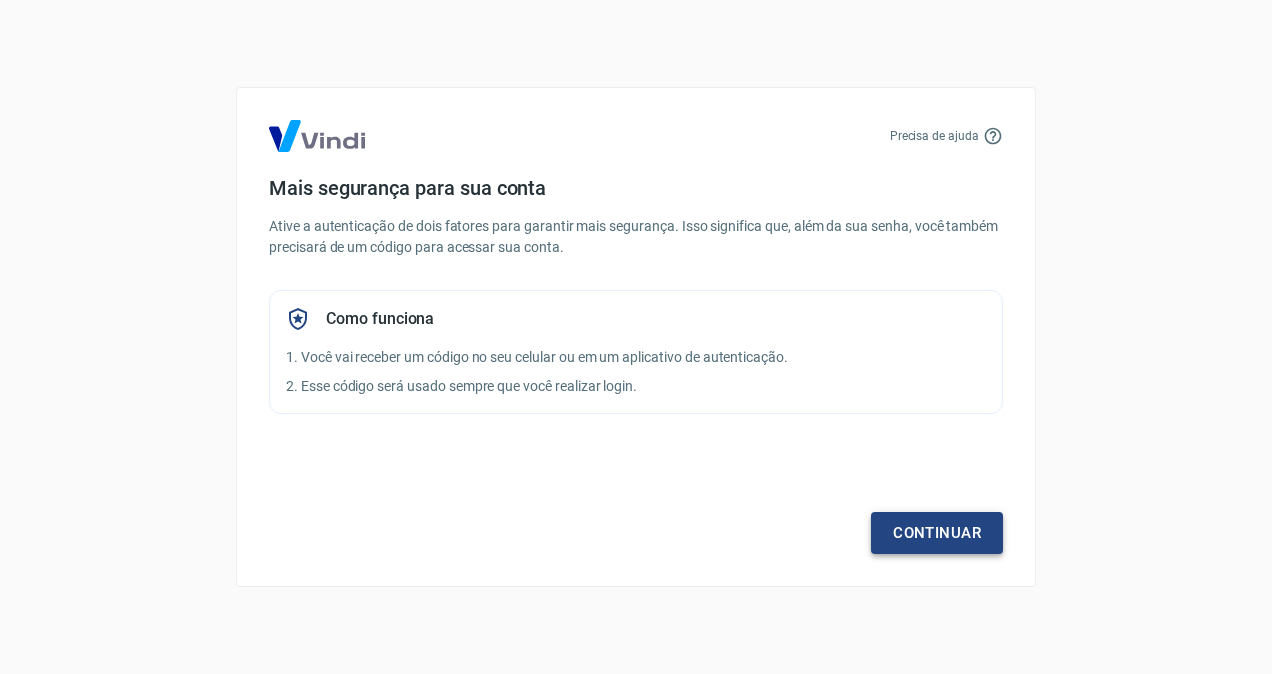 click on "Continuar" at bounding box center (937, 533) 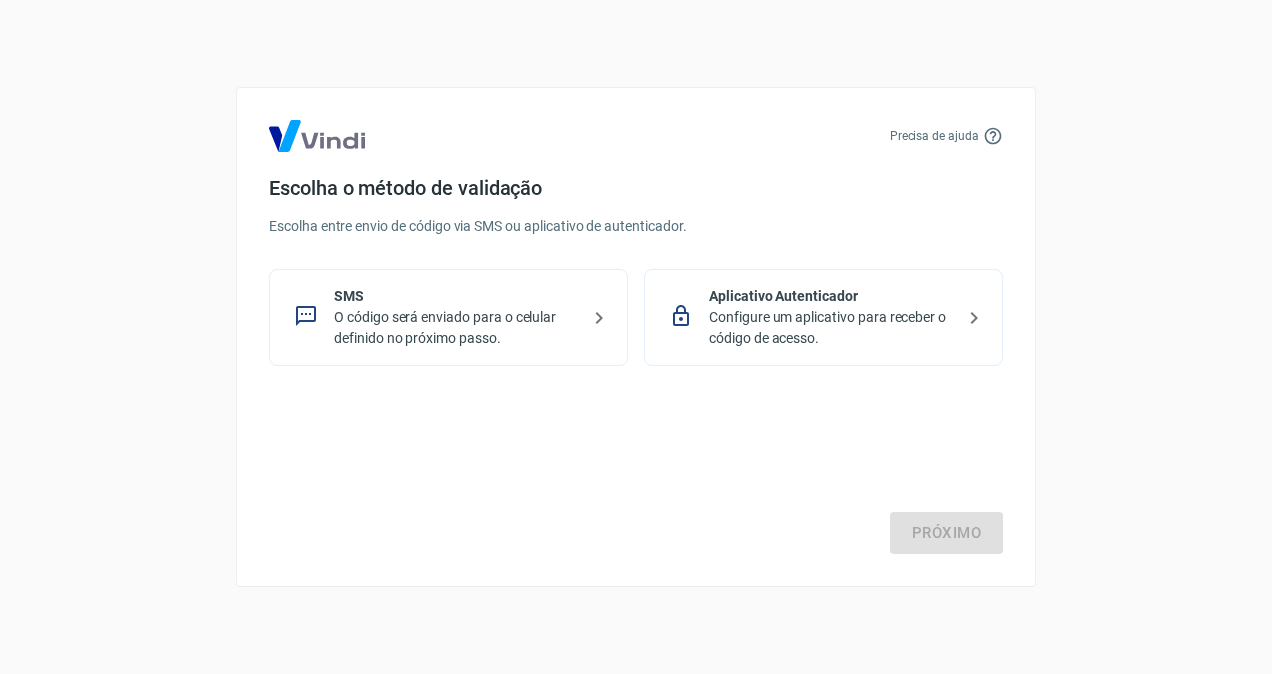click on "O código será enviado para o celular definido no próximo passo." at bounding box center (456, 328) 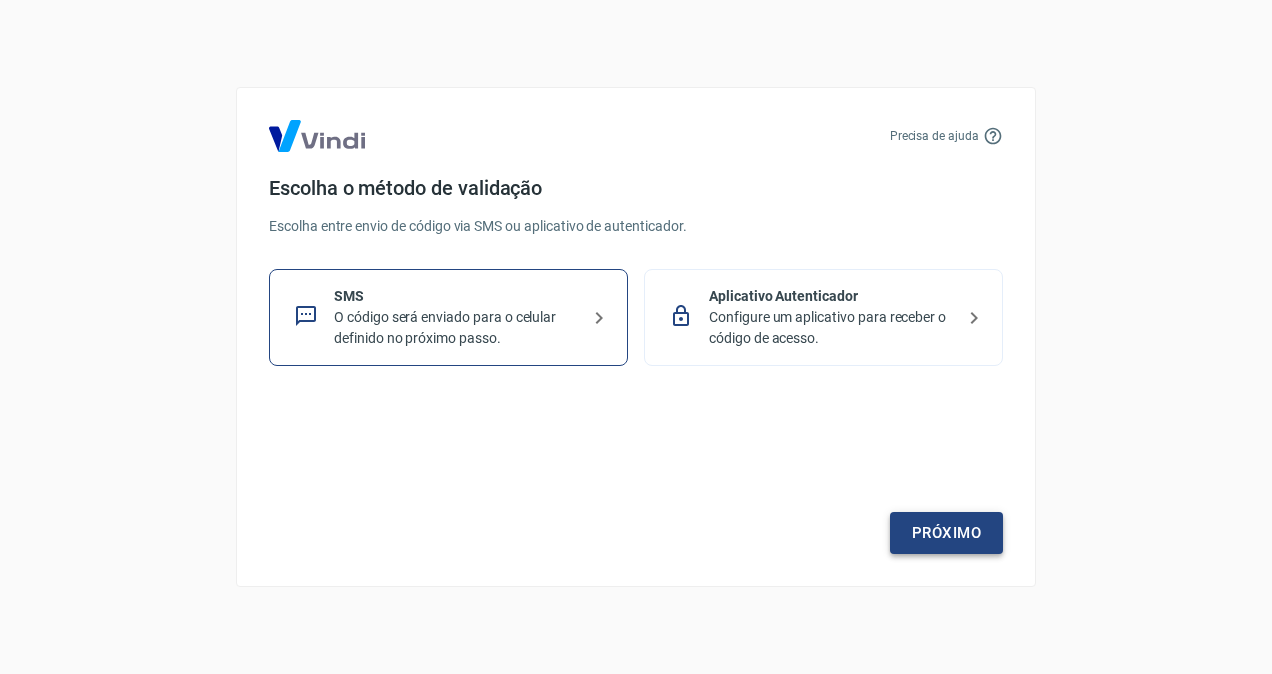 click on "Próximo" at bounding box center (946, 533) 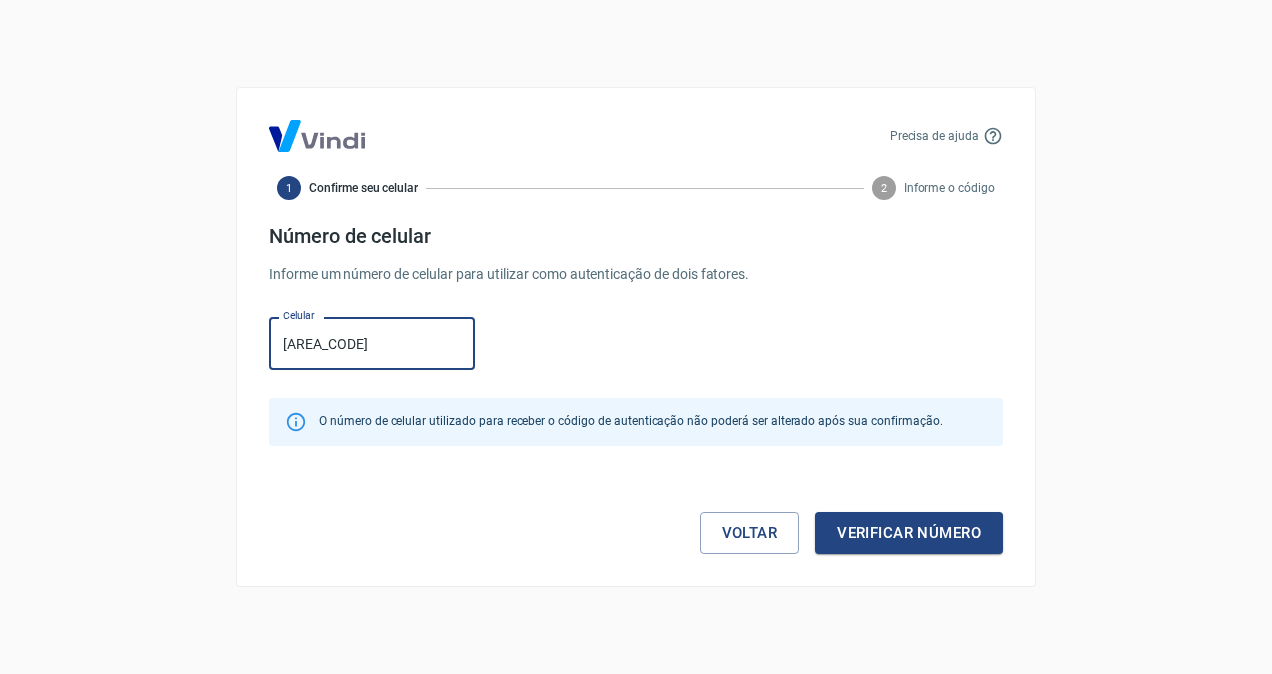 type on "[PHONE]" 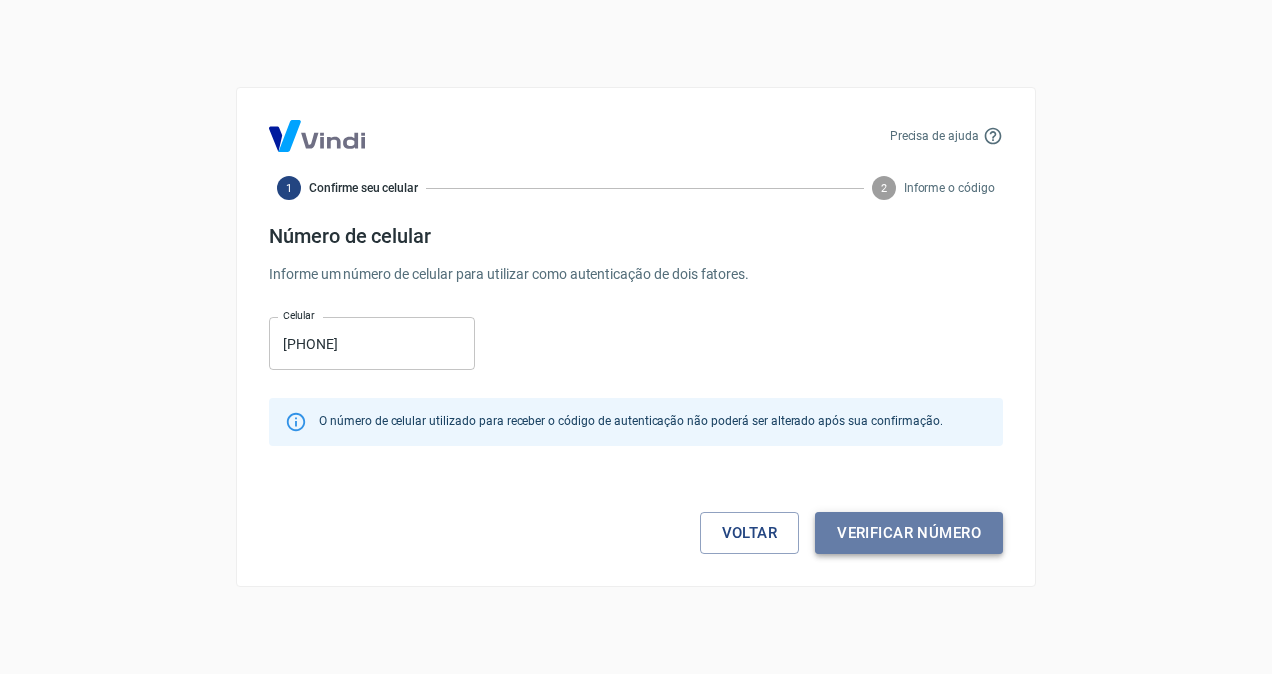 click on "Verificar número" at bounding box center (909, 533) 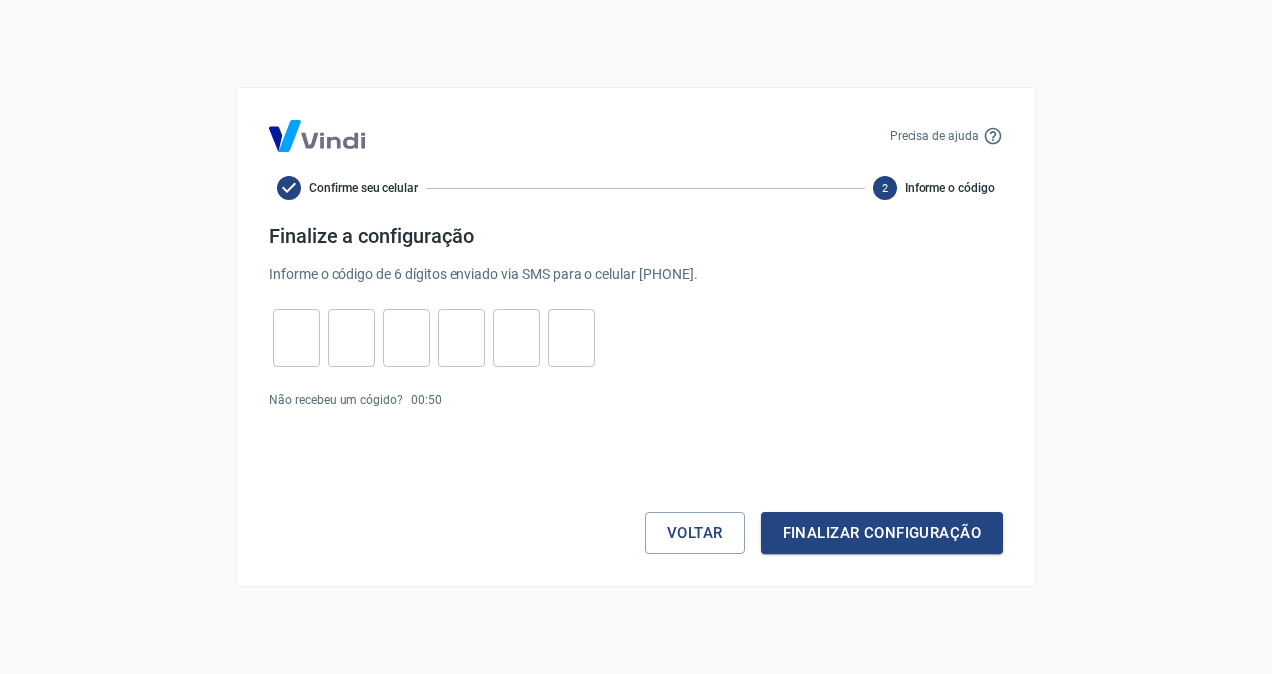 click at bounding box center [296, 338] 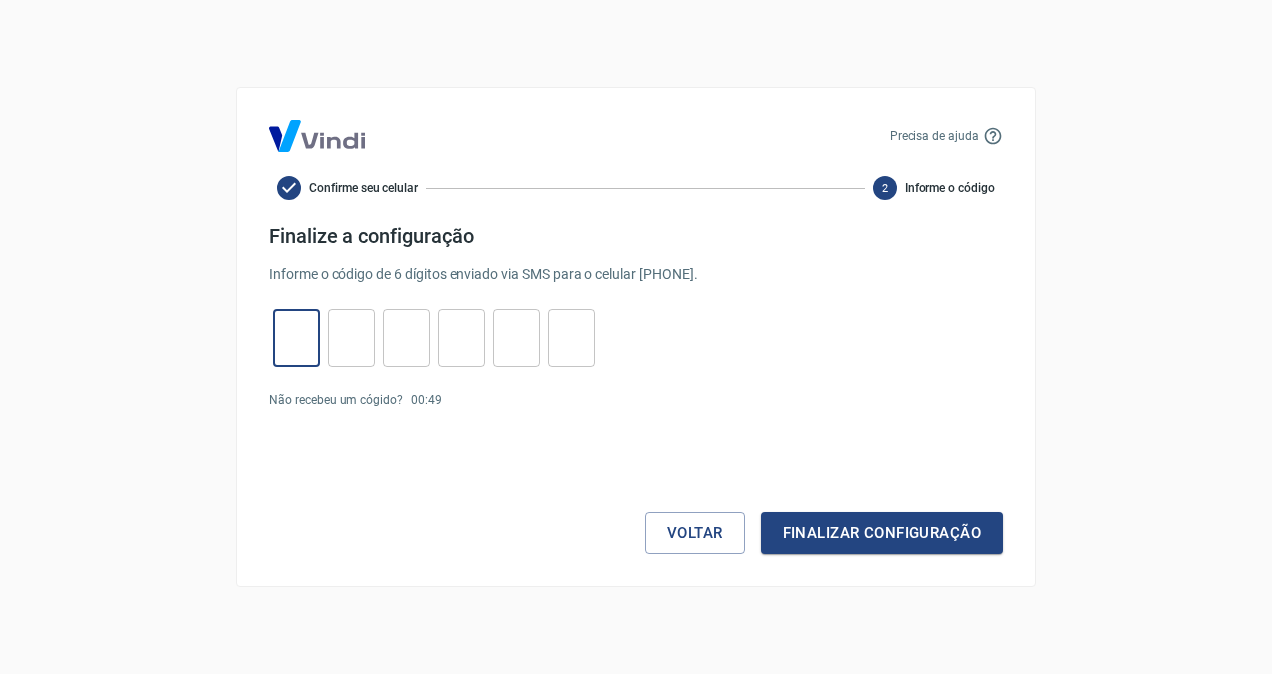 type on "0" 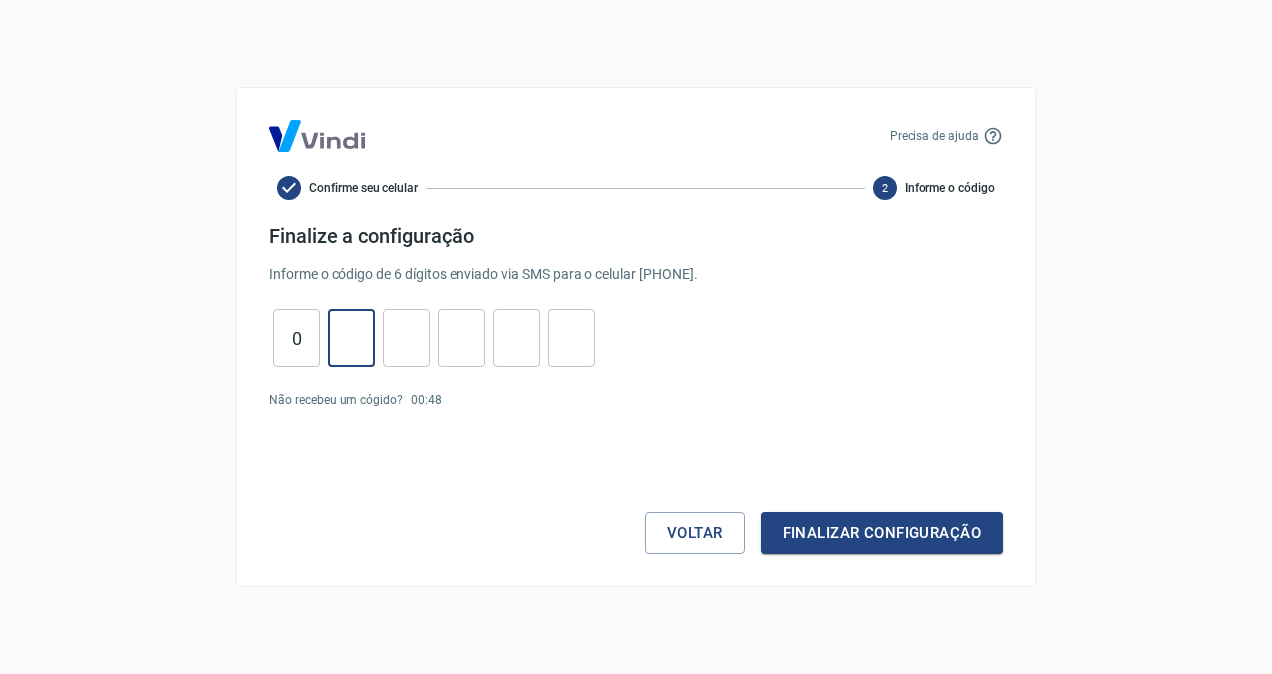 type on "6" 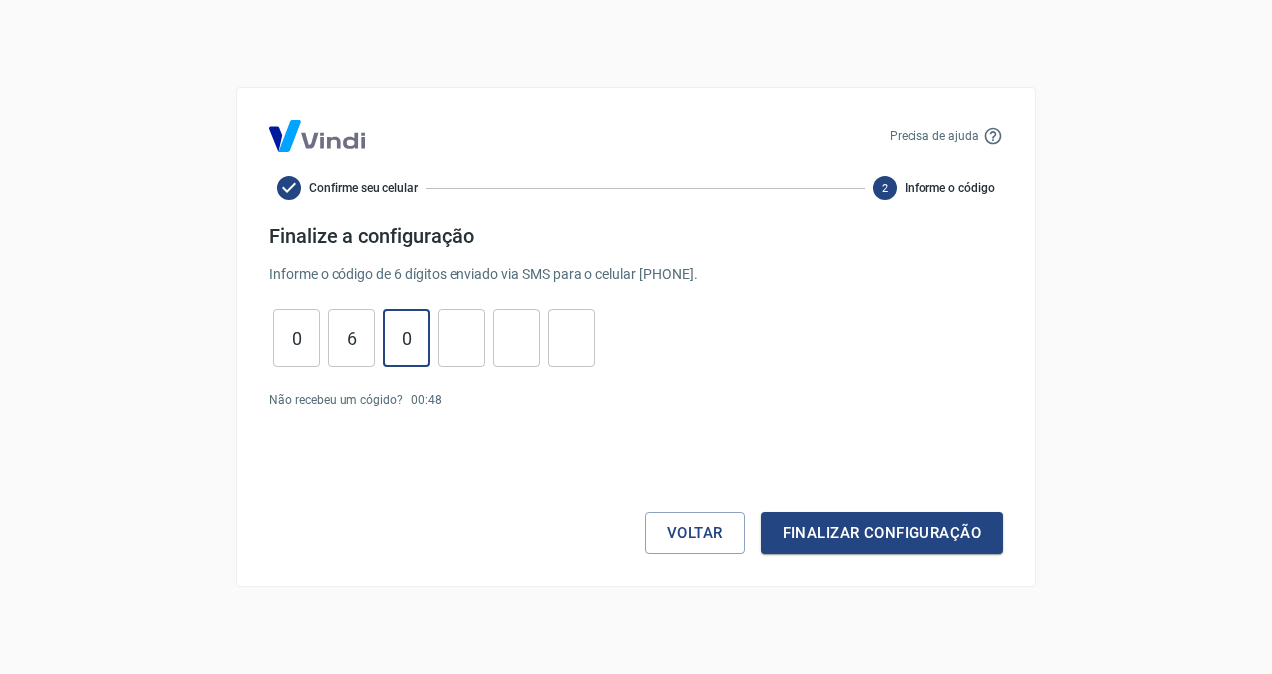 type on "0" 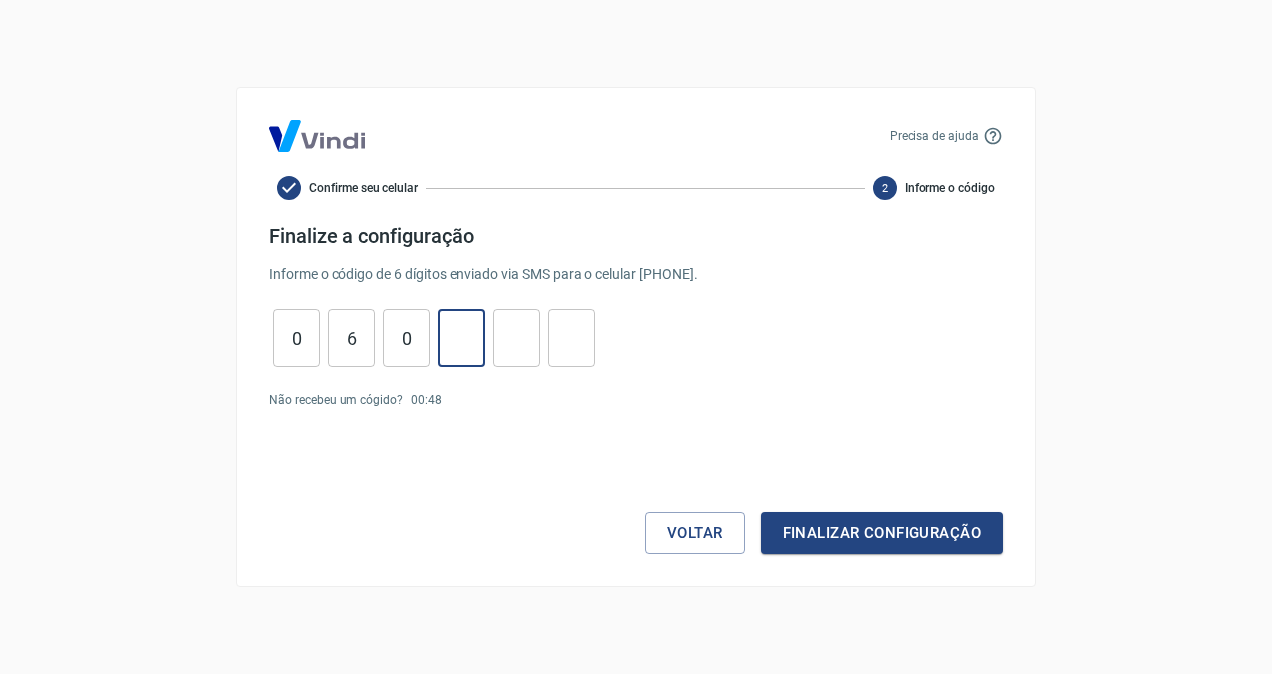 type on "7" 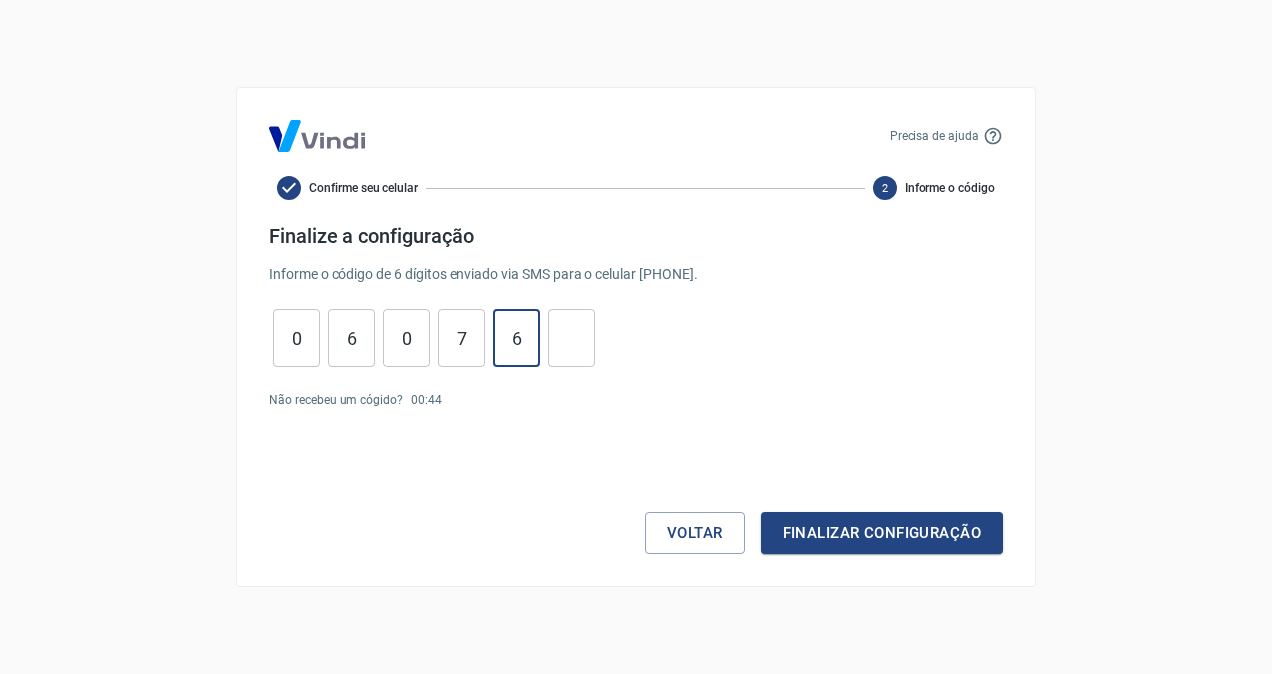 type on "6" 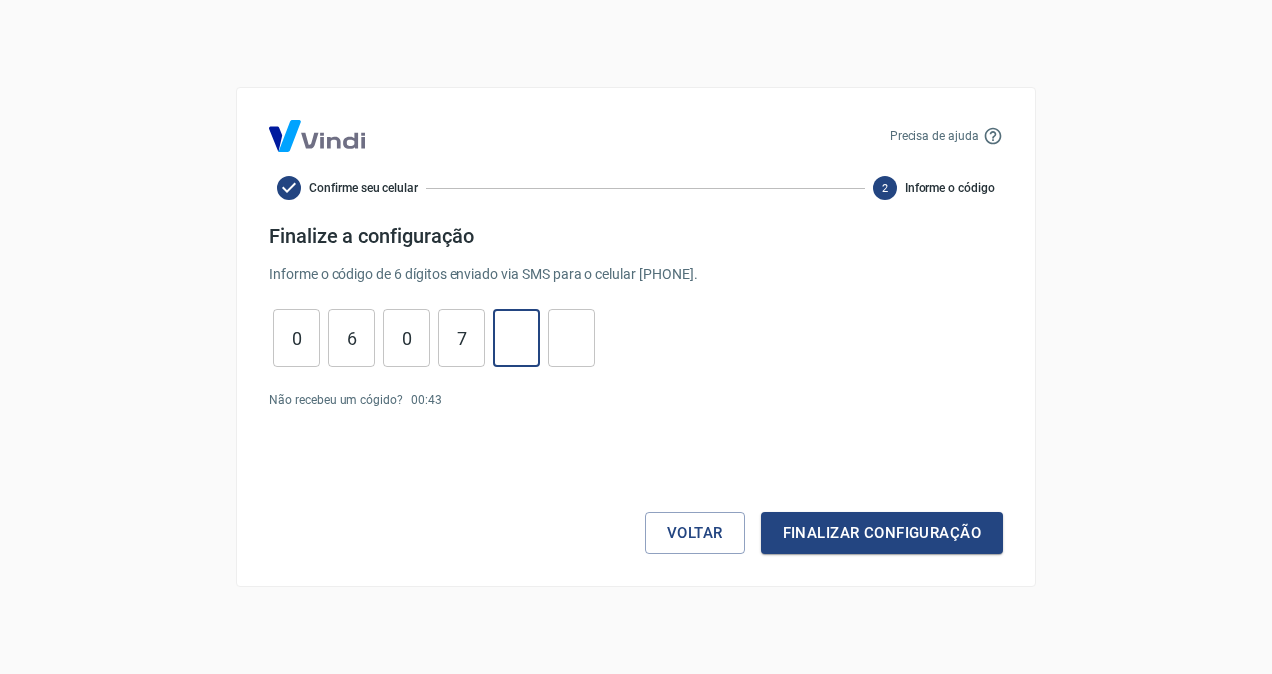 type on "5" 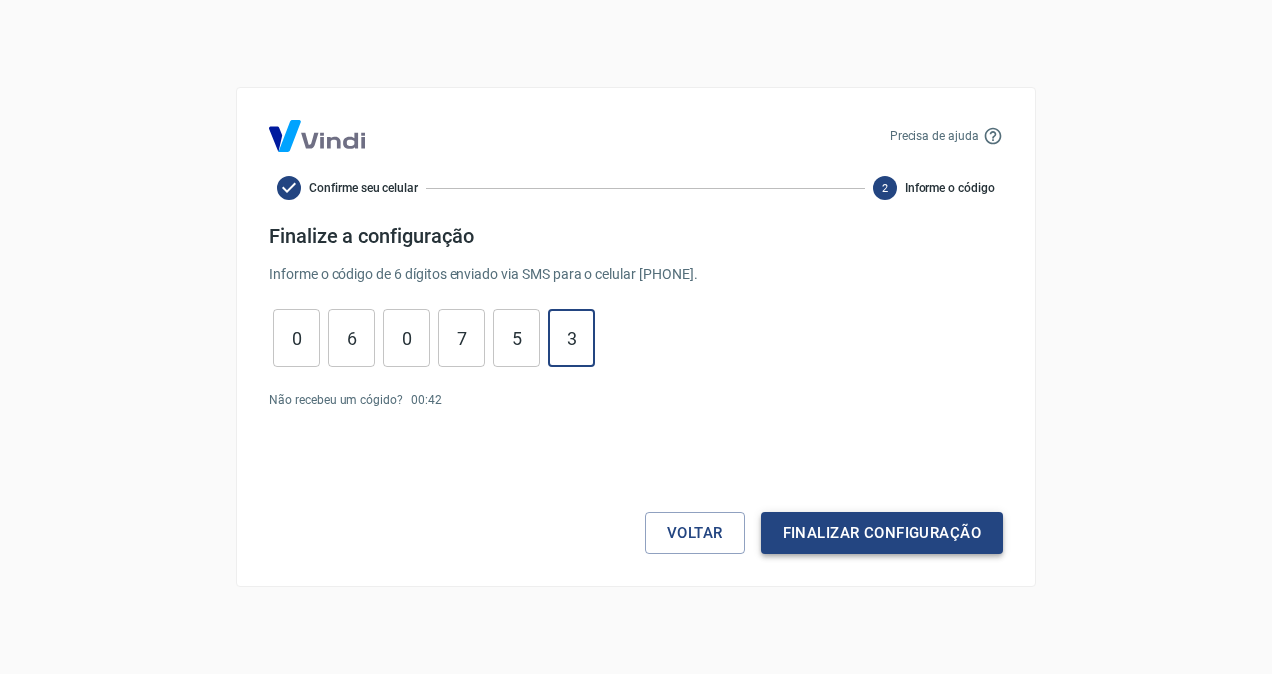 type on "3" 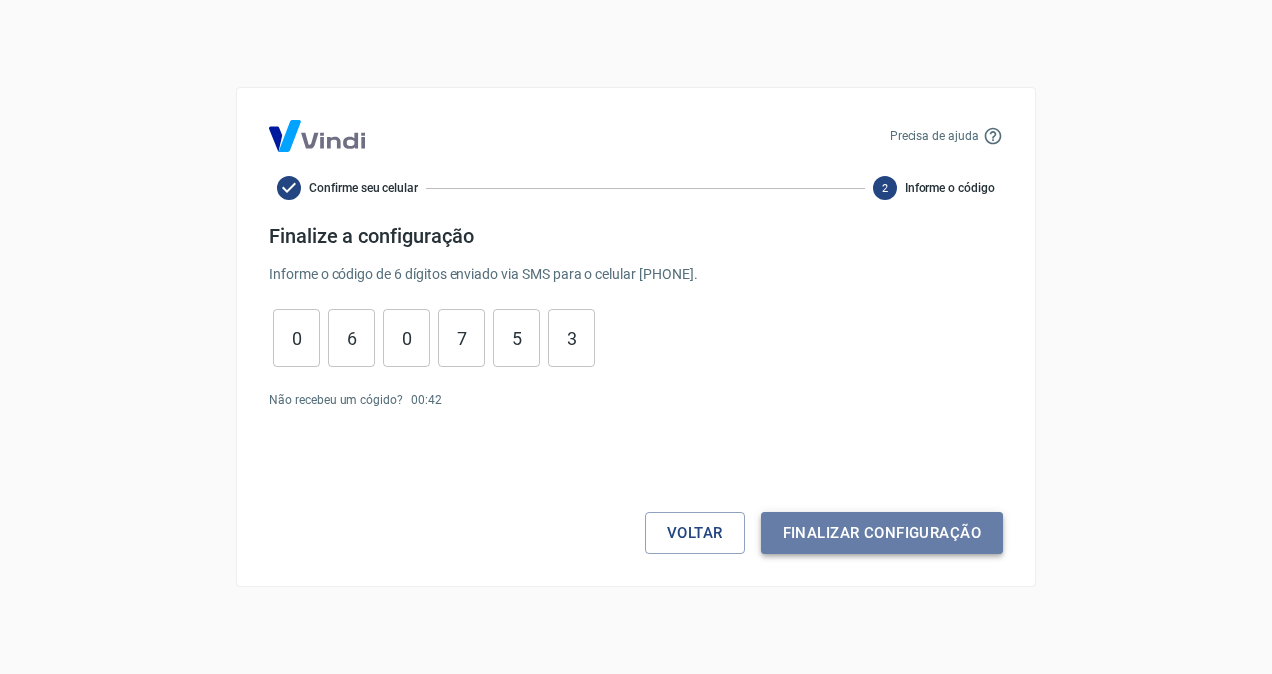 click on "Finalizar configuração" at bounding box center [882, 533] 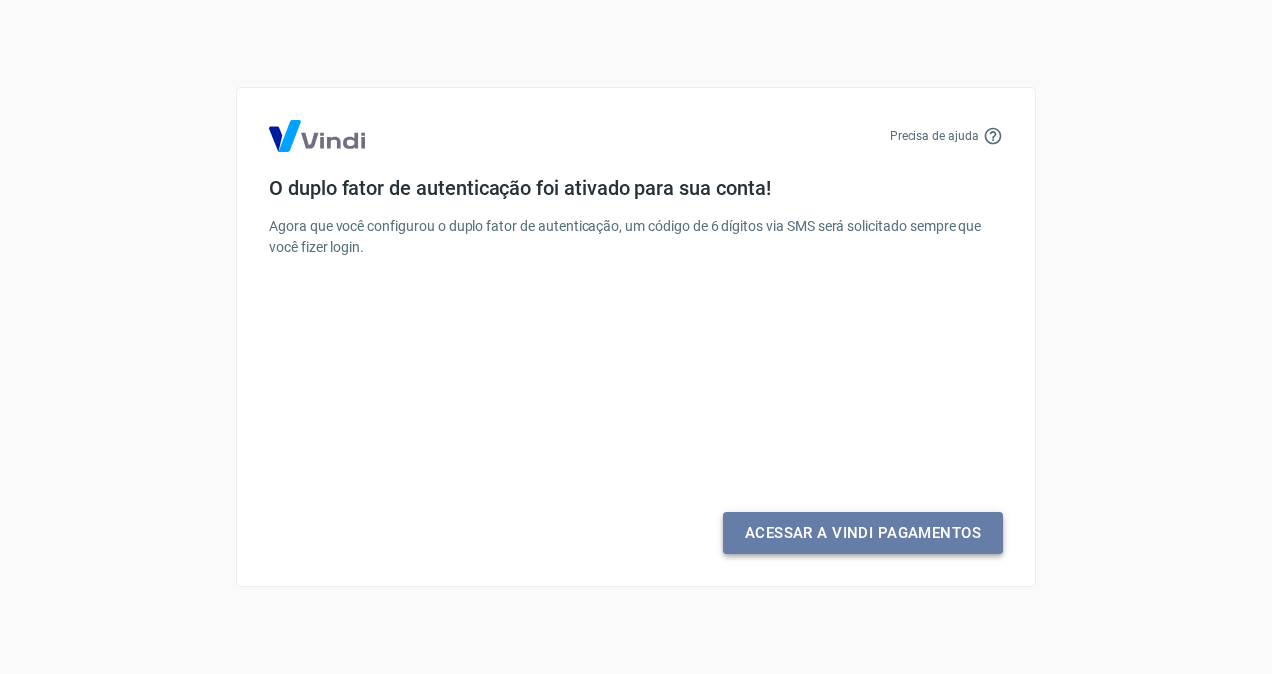 click on "Acessar a Vindi Pagamentos" at bounding box center (863, 533) 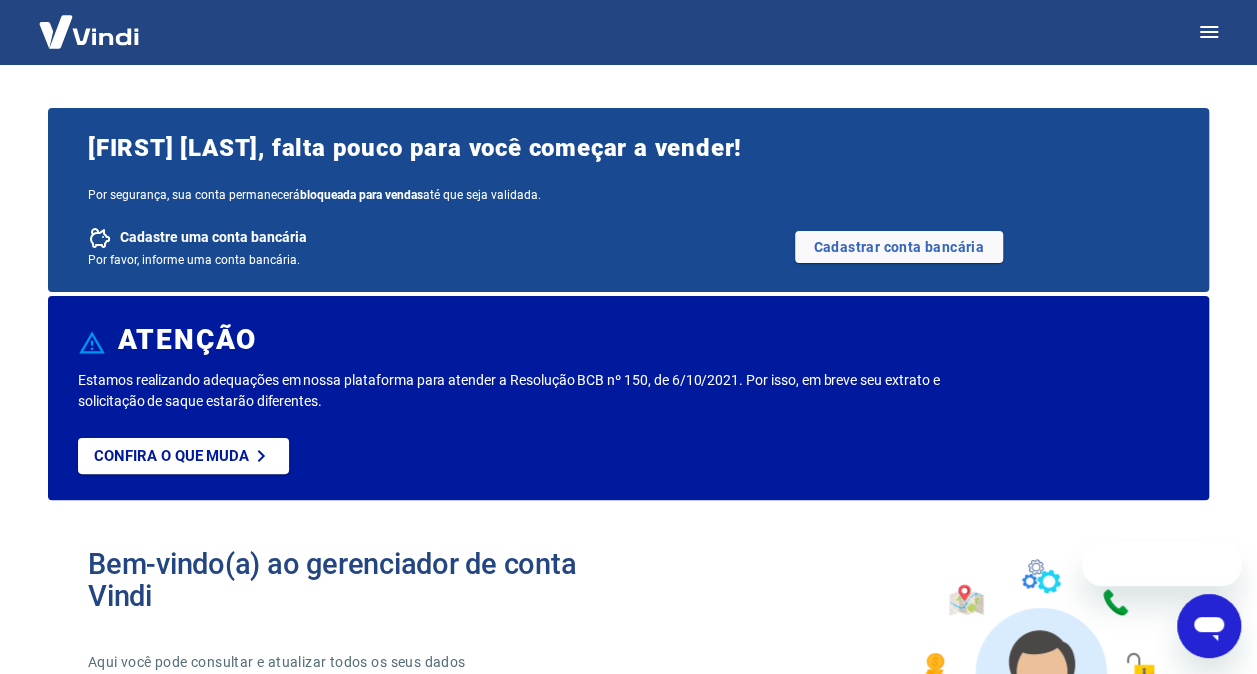 scroll, scrollTop: 0, scrollLeft: 0, axis: both 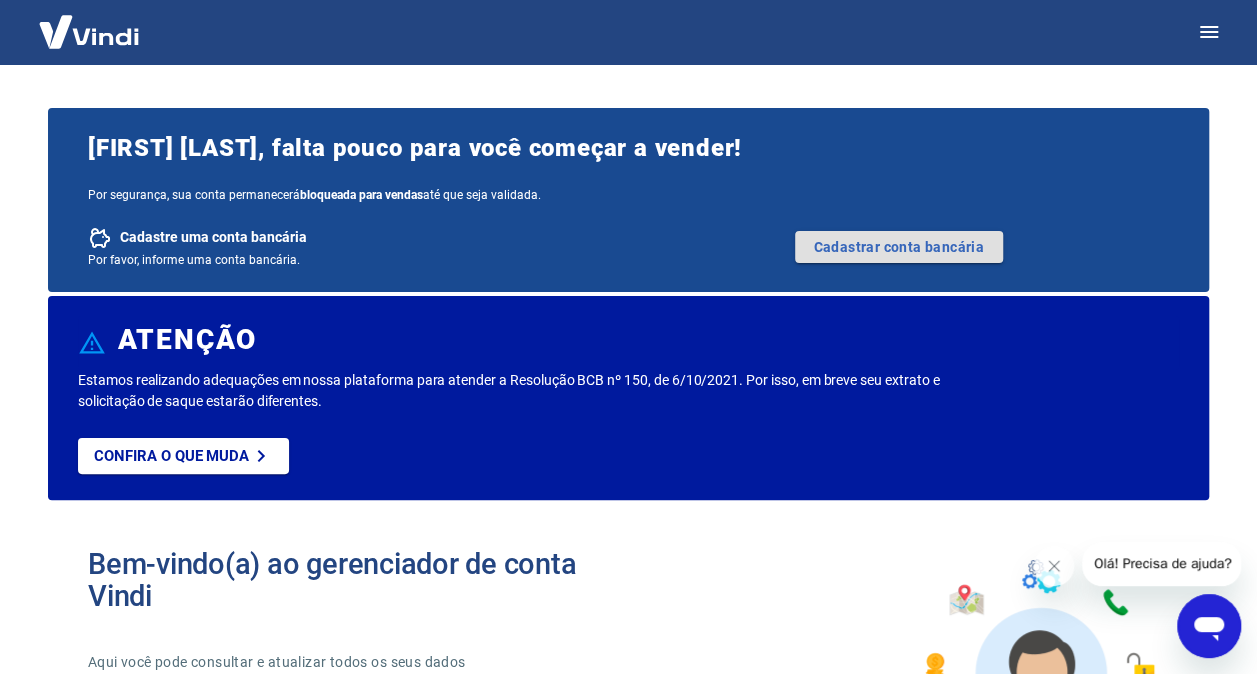 click on "Cadastrar conta bancária" at bounding box center [899, 247] 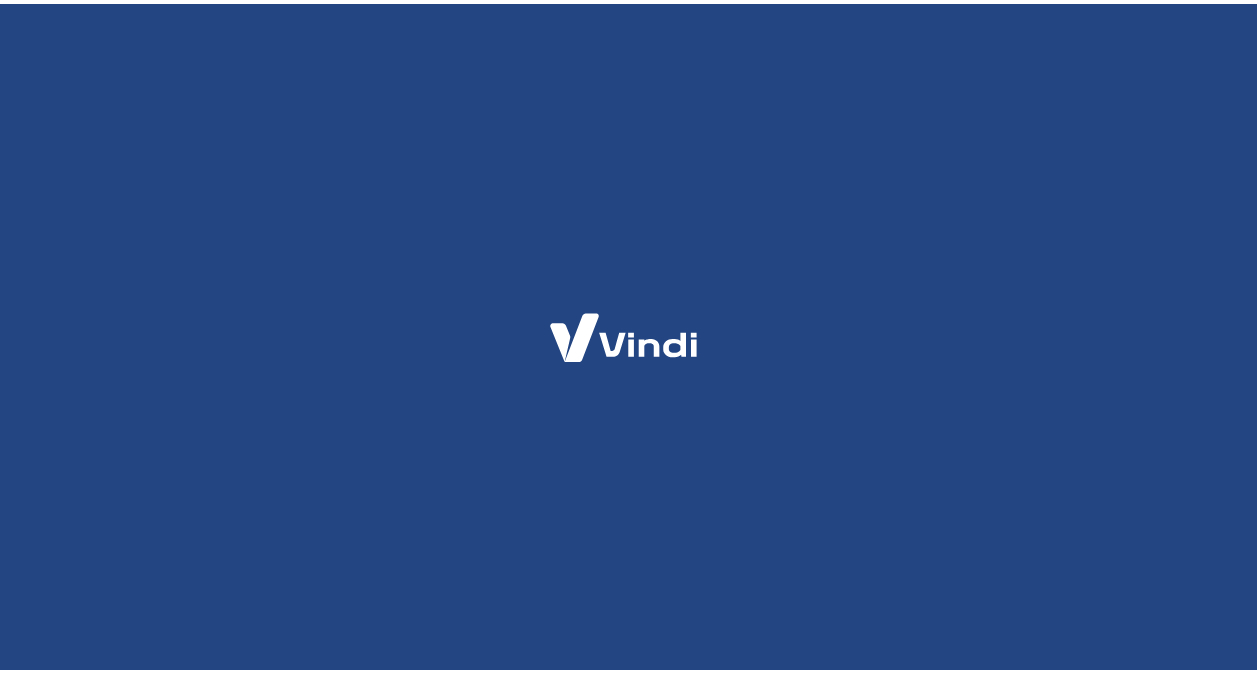 scroll, scrollTop: 0, scrollLeft: 0, axis: both 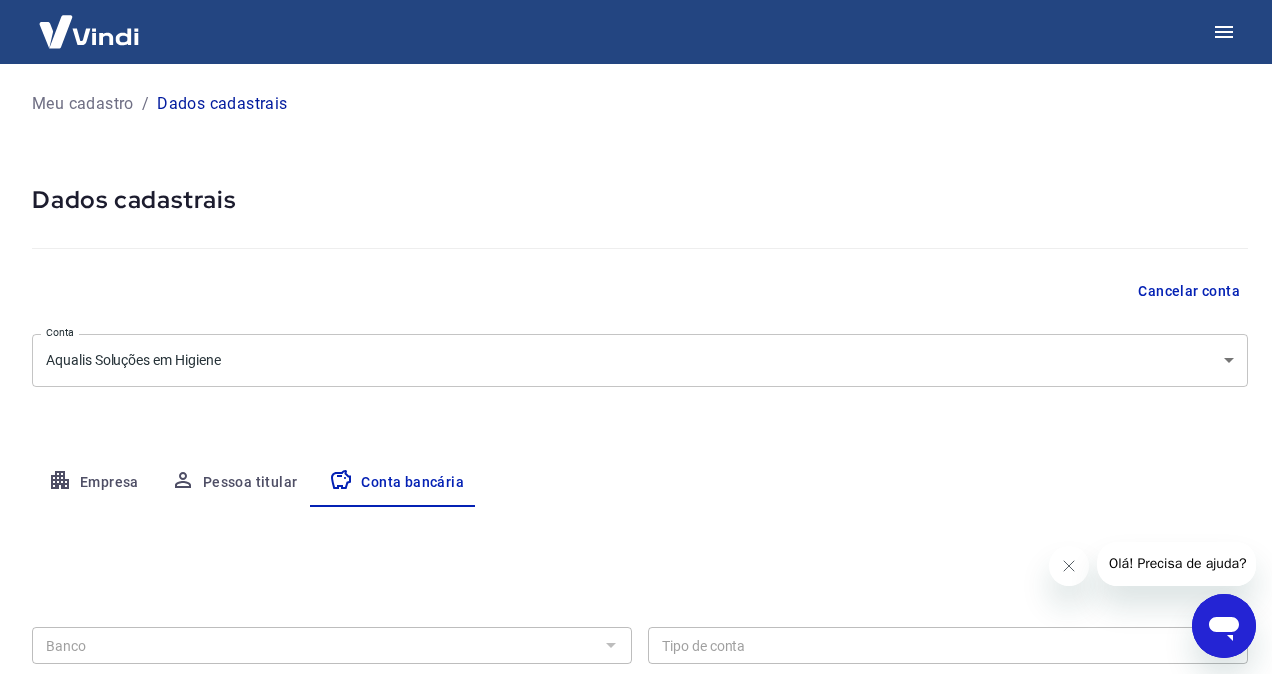 click on "Meu cadastro / Dados cadastrais Dados cadastrais Cancelar conta Conta Aqualis Soluções em Higiene [object Object] Conta Empresa Pessoa titular Conta bancária Banco Banco Tipo de conta Conta Corrente Conta Poupança Tipo de conta Agência (sem dígito) Agência (sem dígito) Conta (sem dígito) Conta (sem dígito) Dígito da conta Dígito da conta Se o dígito for x, use 0 (zero) Atenção Ao cadastrar uma nova conta bancária, faremos um crédito de valor simbólico na conta bancária informada. Este crédito é apenas para verificação de segurança e será feito automaticamente após a alteração da conta. Salvar Cancelar 2025  ©   Vindi Pagamentos" at bounding box center [636, 337] 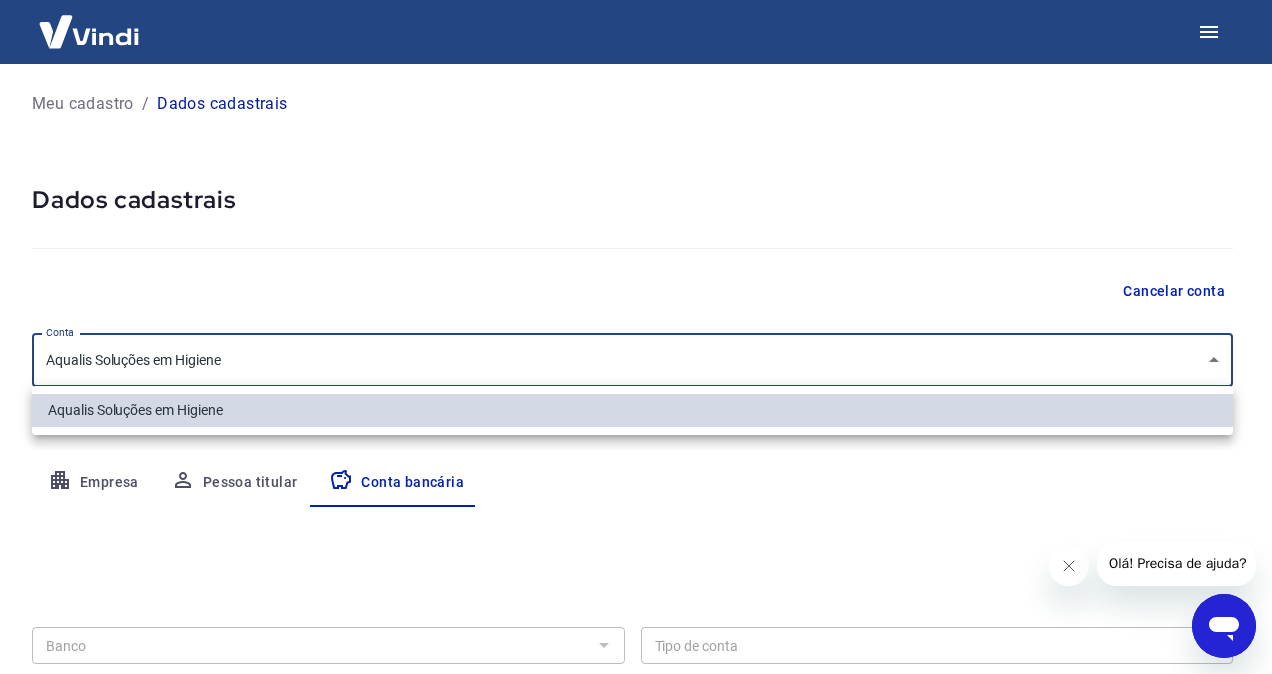 click at bounding box center (636, 337) 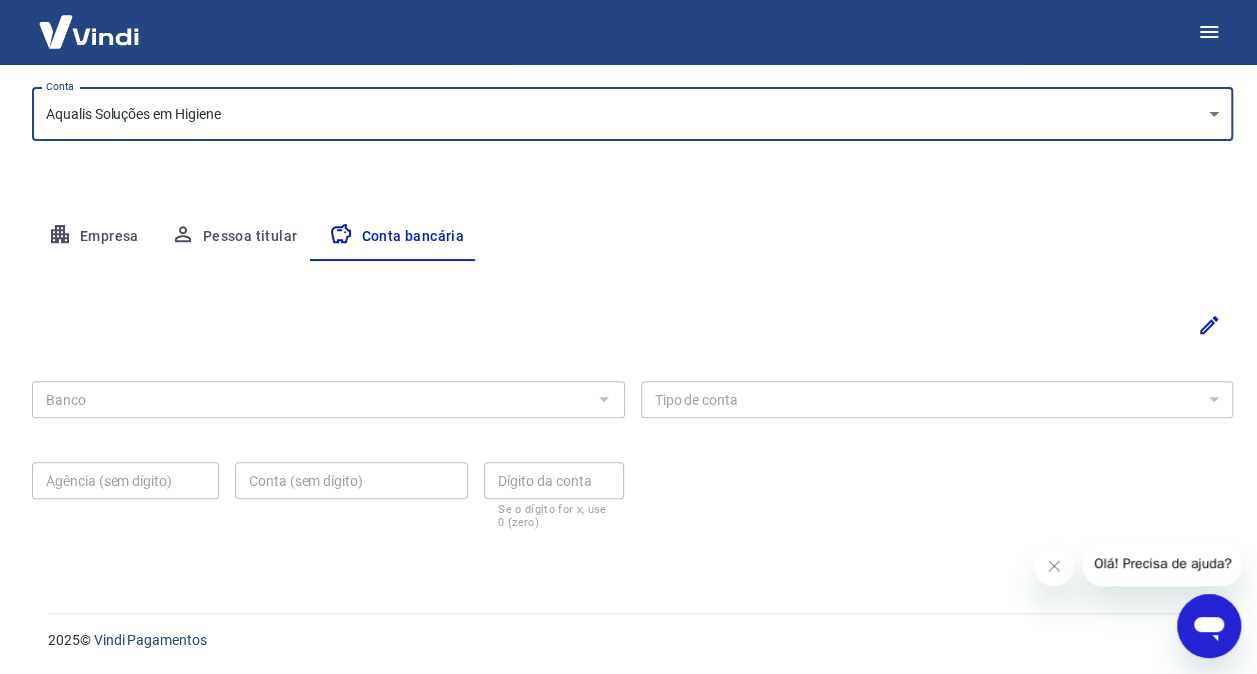 scroll, scrollTop: 0, scrollLeft: 0, axis: both 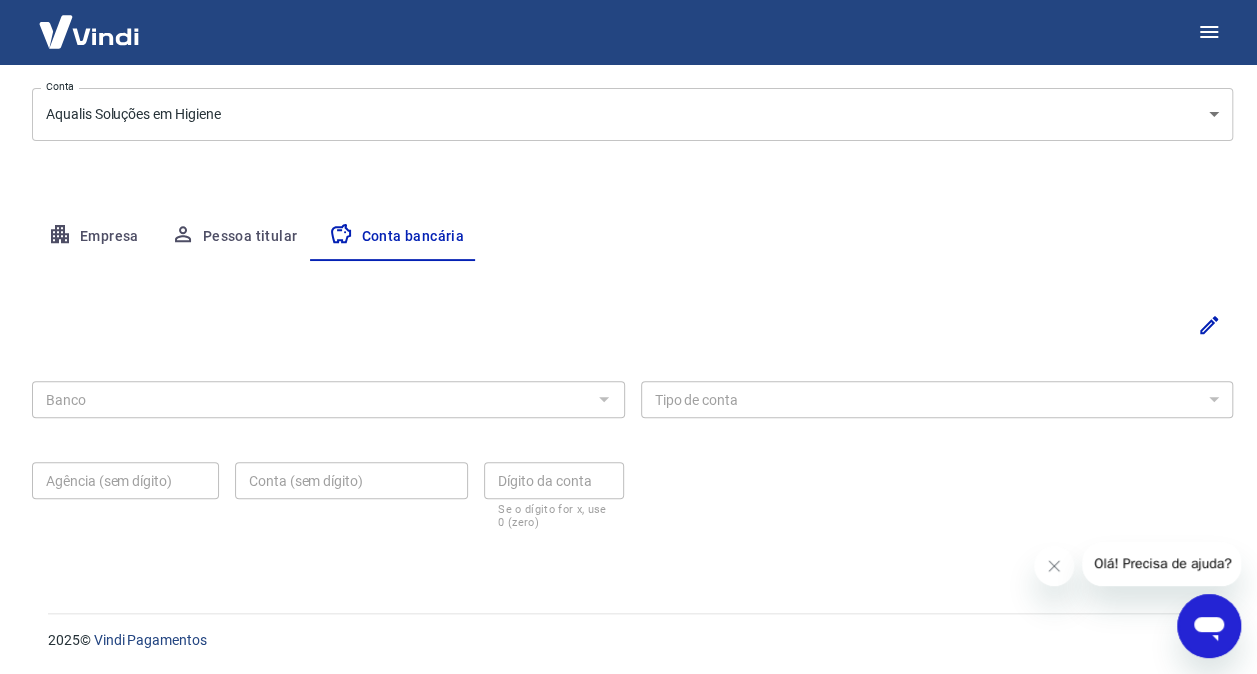 click at bounding box center [603, 399] 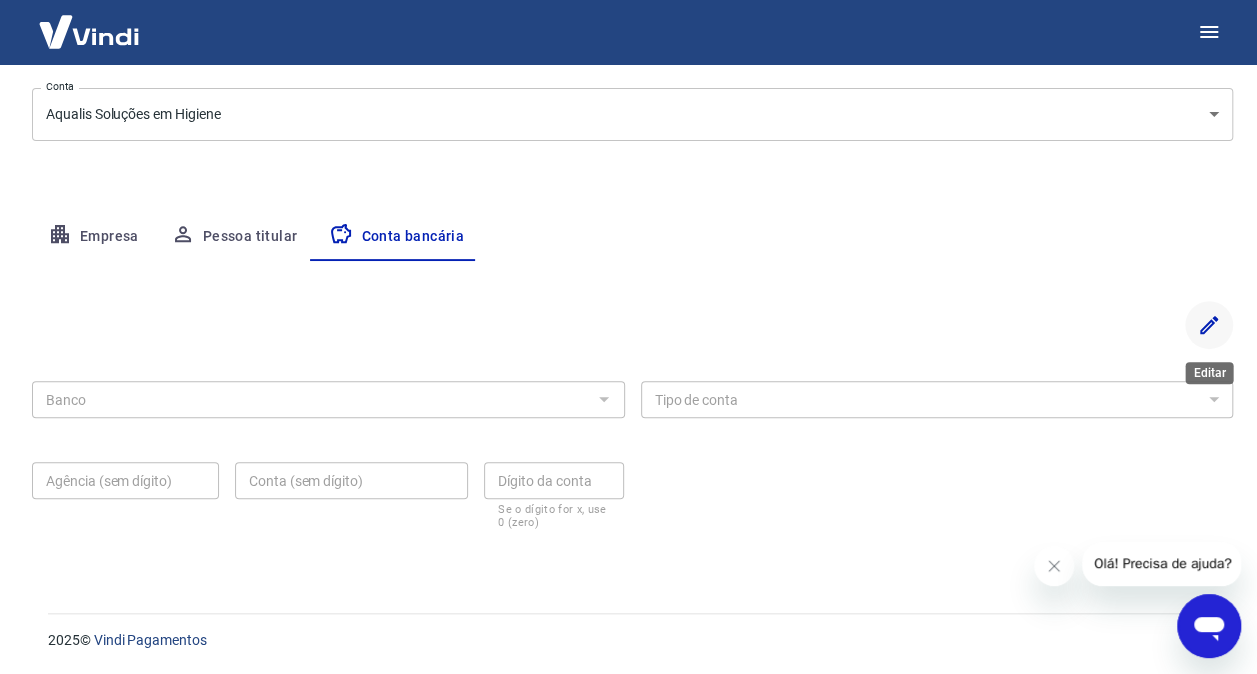 click 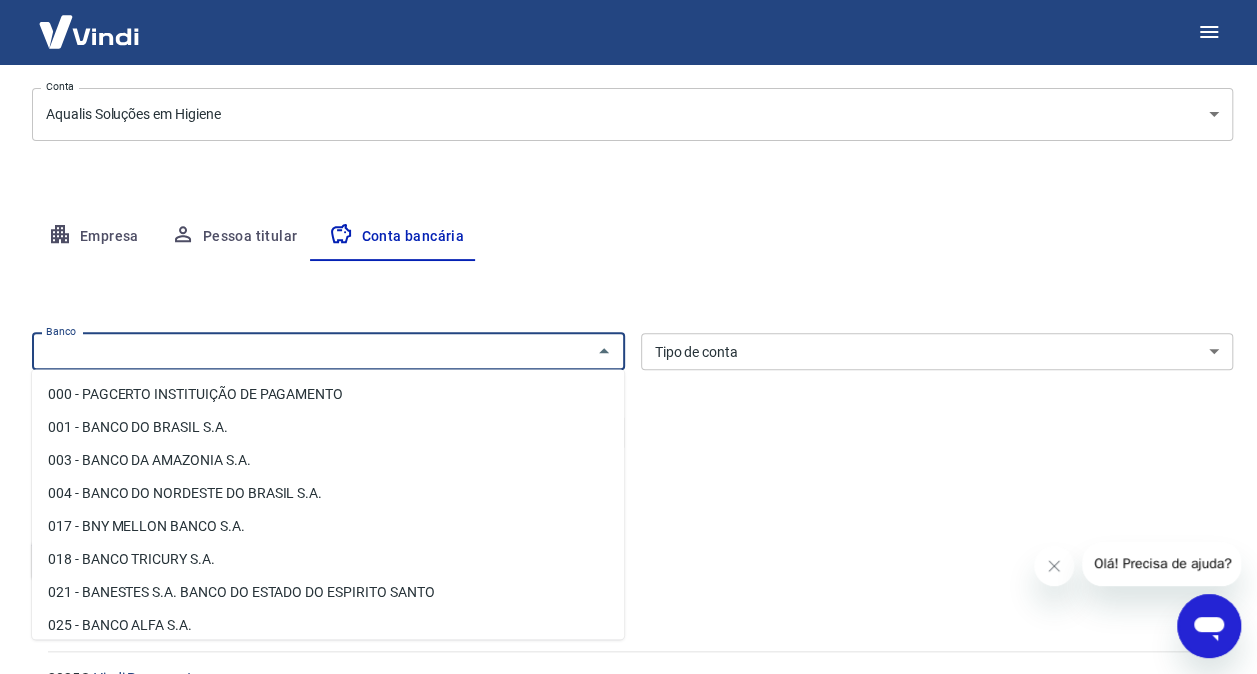 click on "Banco" at bounding box center [312, 351] 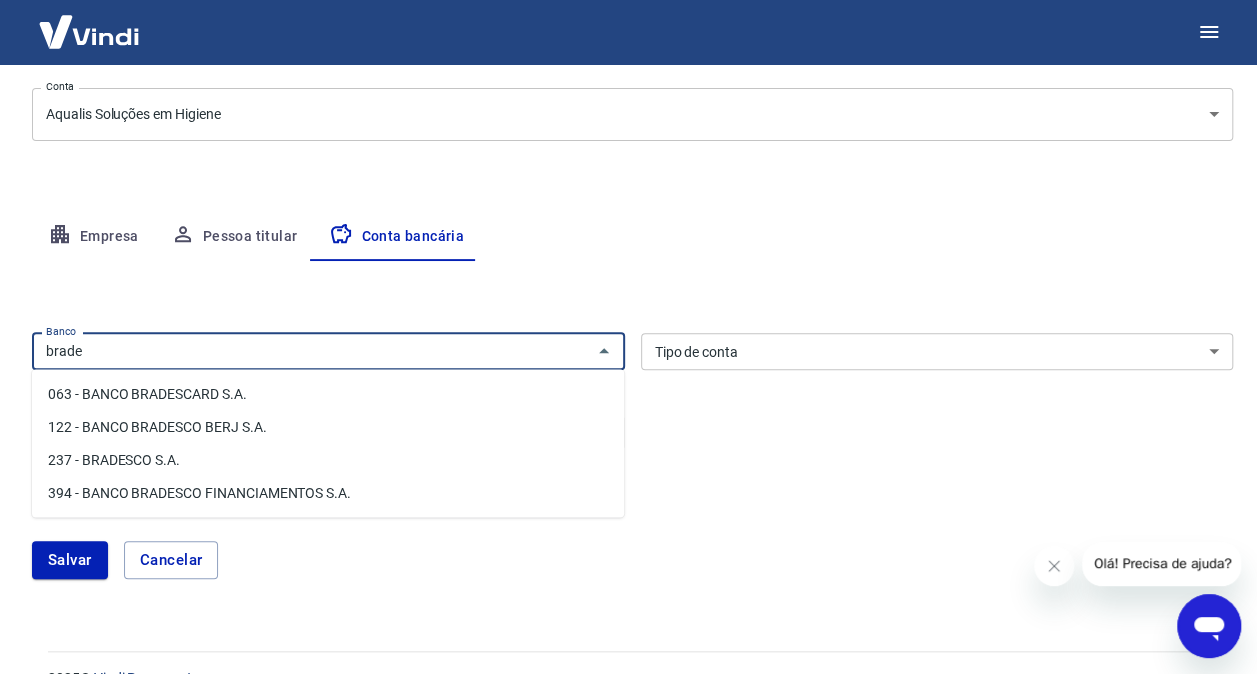 click on "237 - BRADESCO S.A." at bounding box center [328, 459] 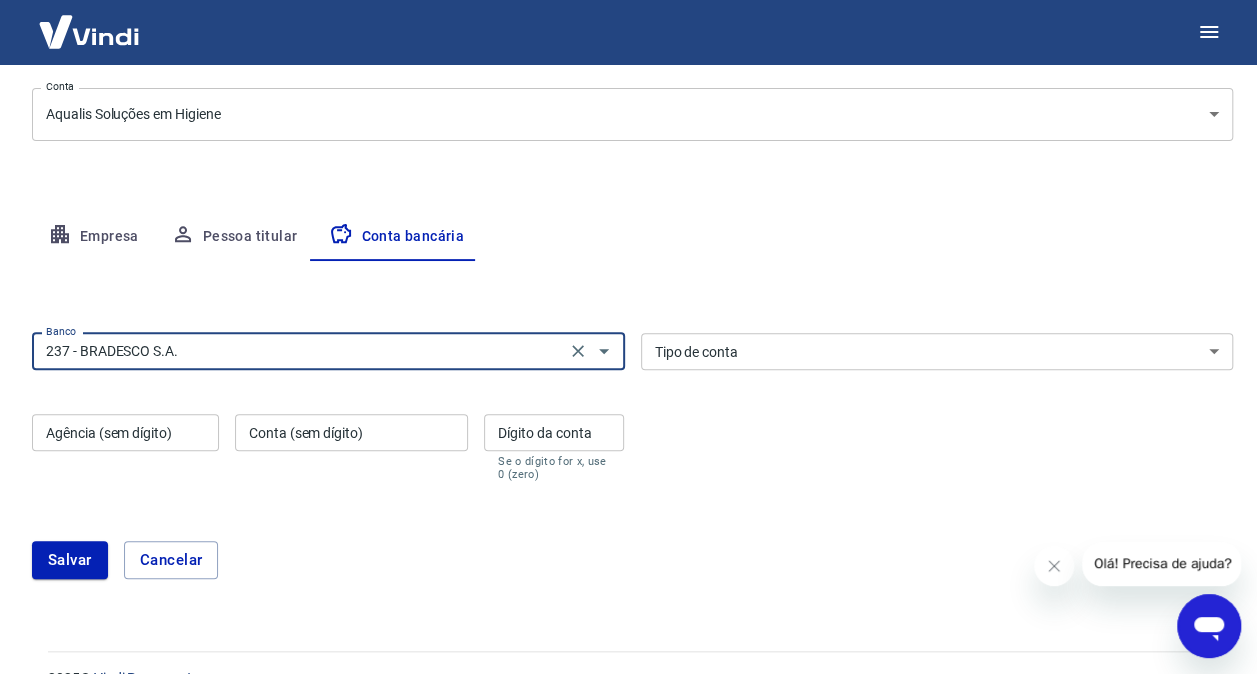 type on "237 - BRADESCO S.A." 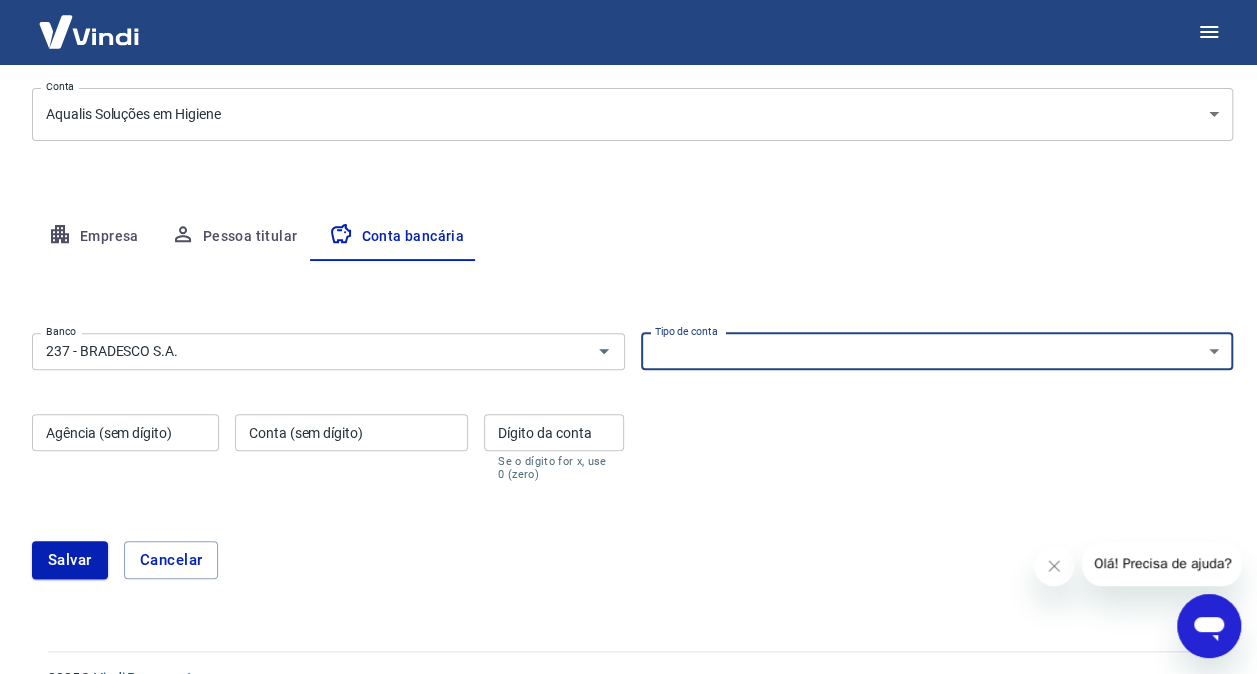 select on "1" 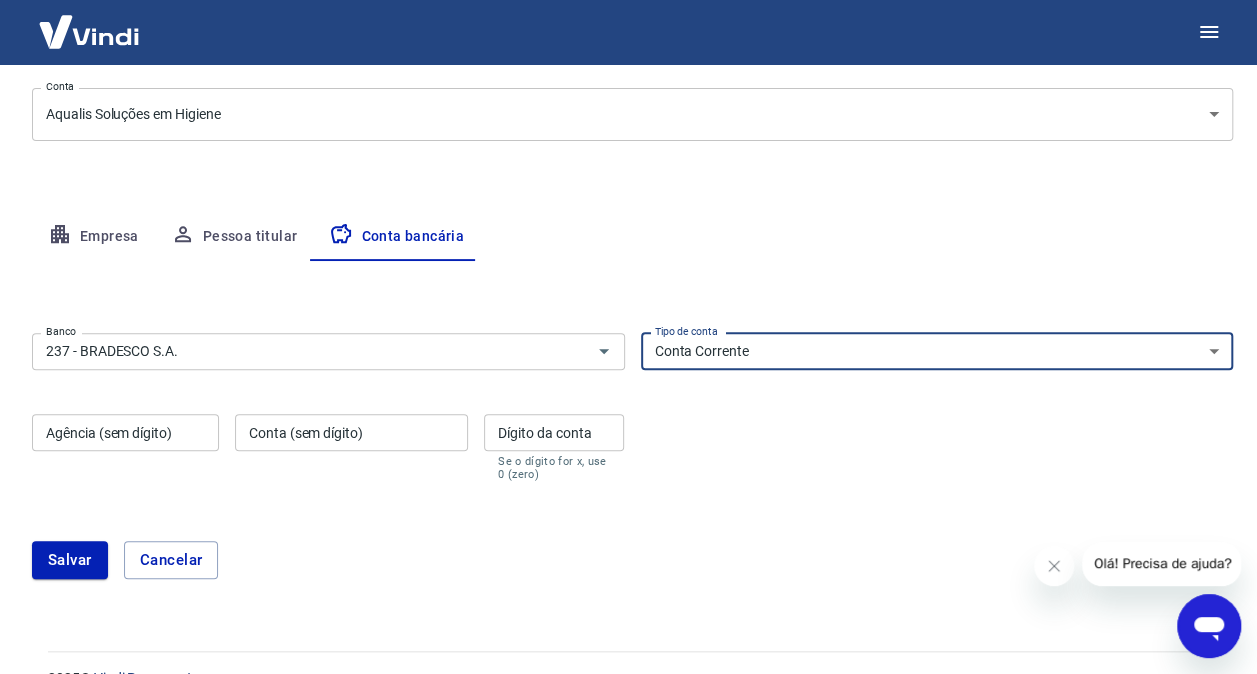 click on "Conta Corrente Conta Poupança" at bounding box center [937, 351] 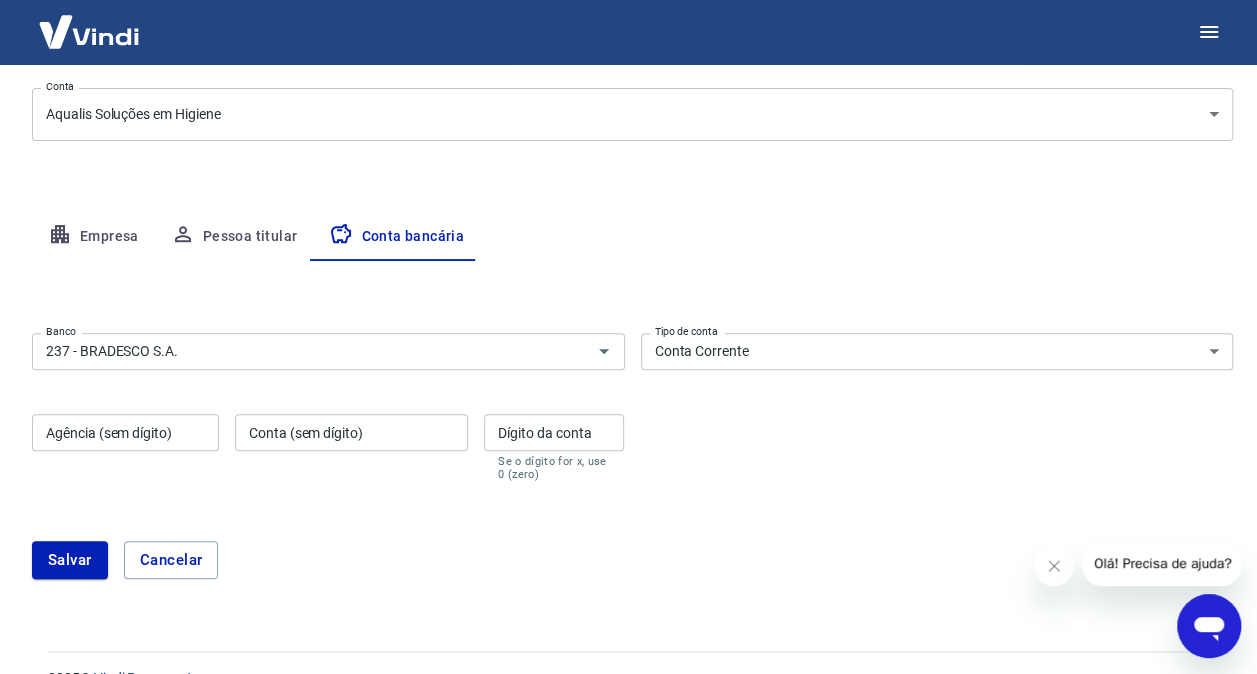 click on "Agência (sem dígito)" at bounding box center [125, 432] 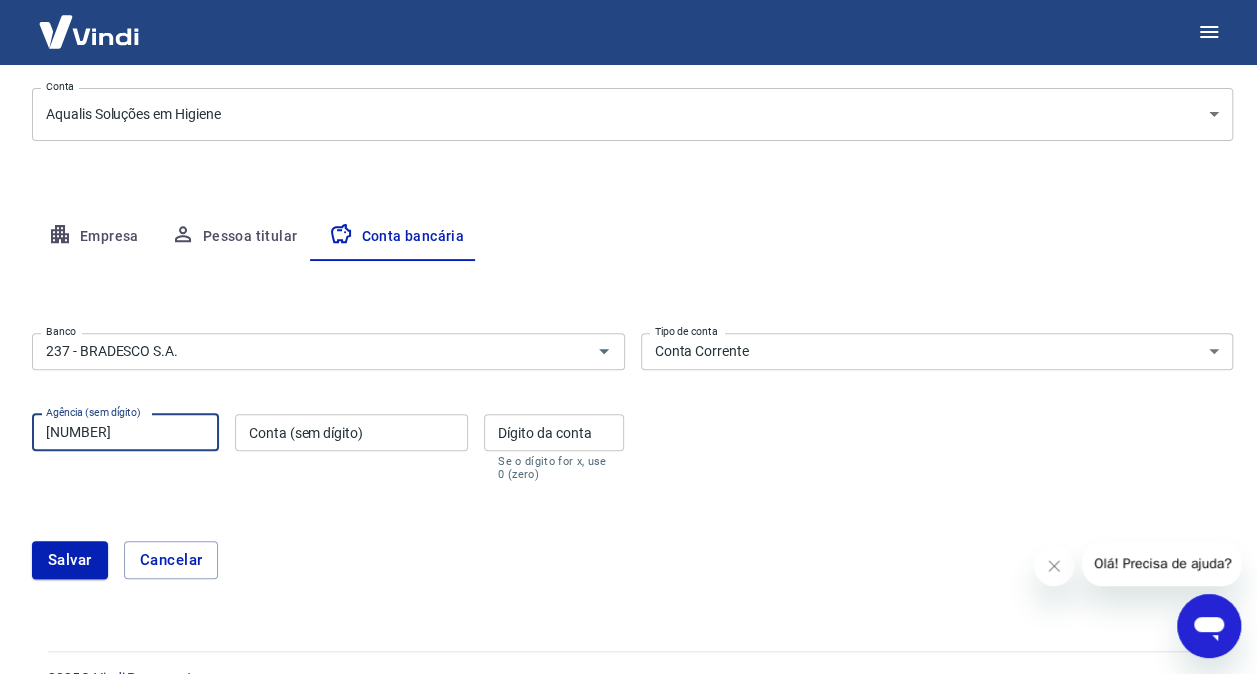 type on "2119" 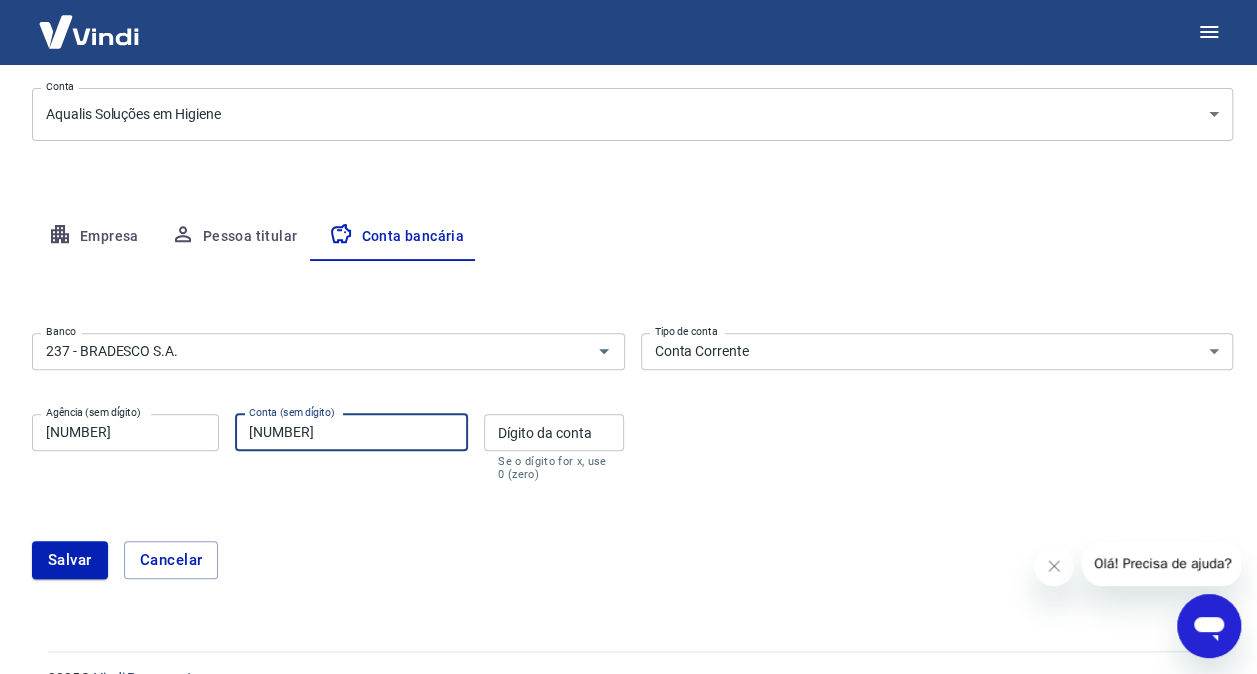 type on "589112" 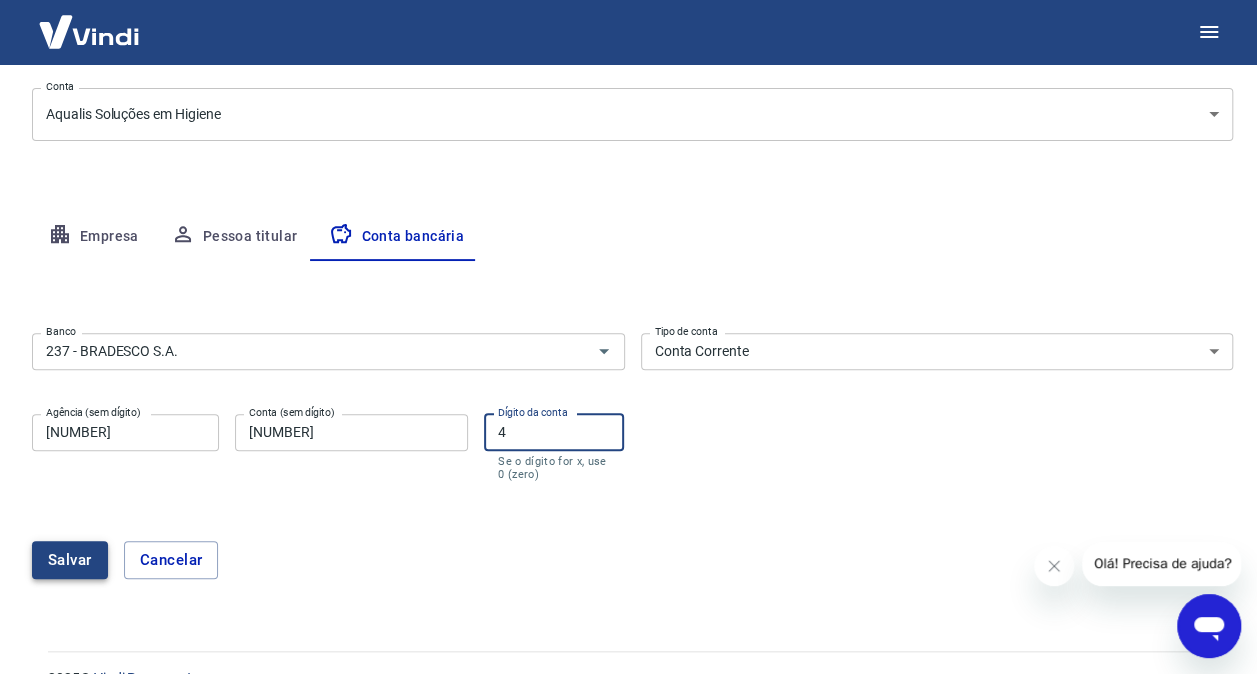 type on "4" 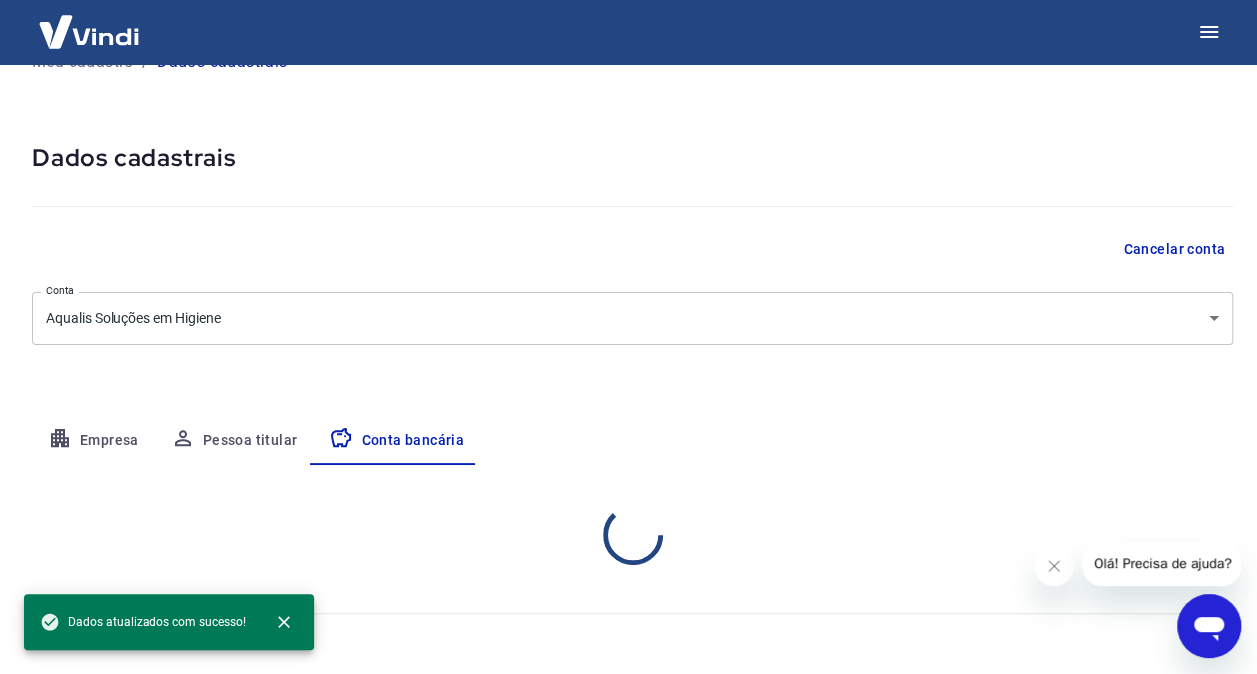 scroll, scrollTop: 246, scrollLeft: 0, axis: vertical 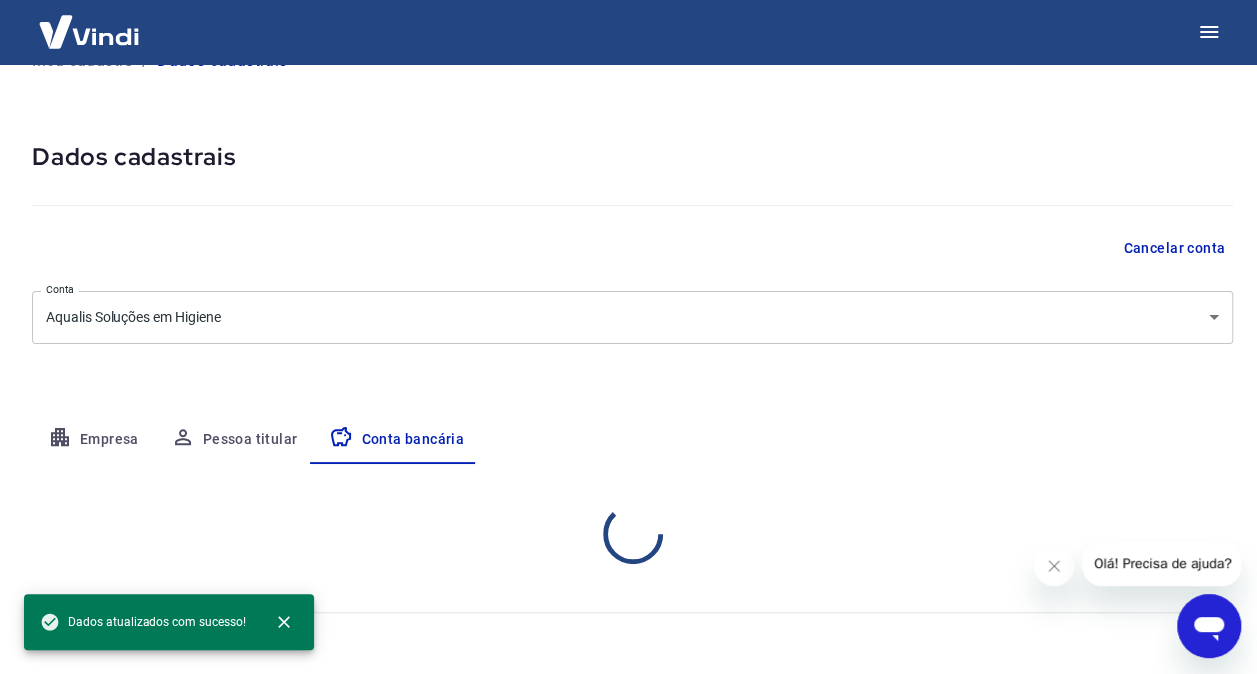 select on "1" 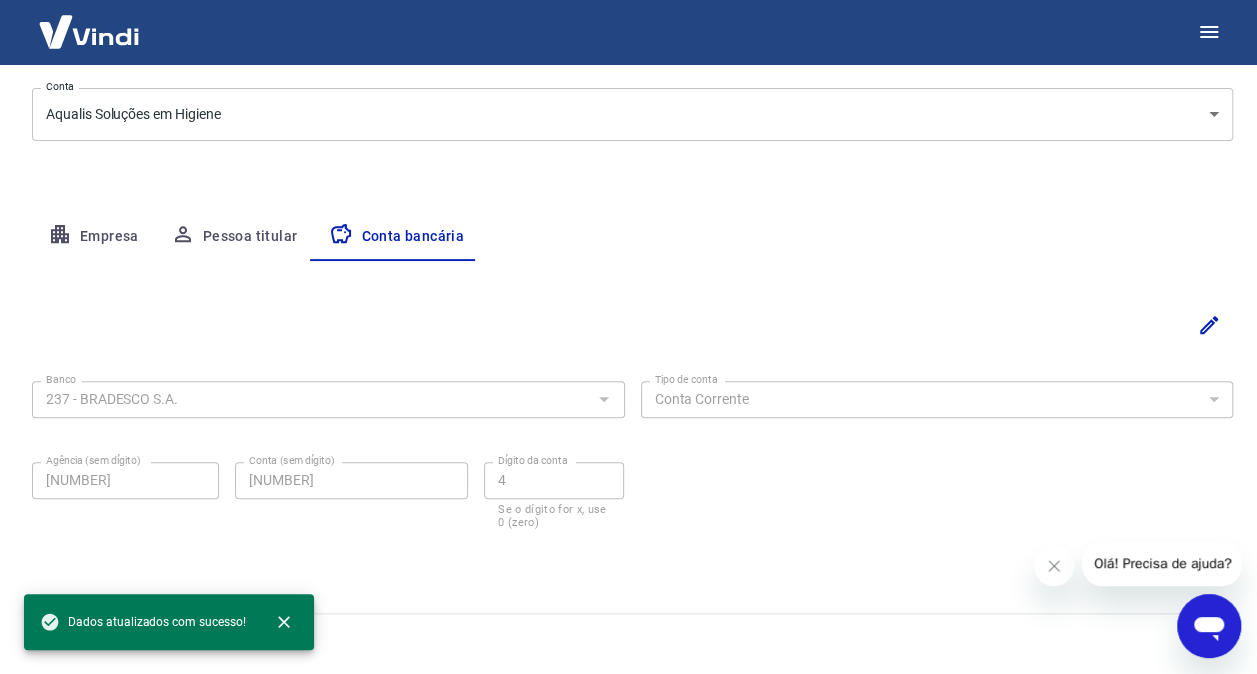 click on "Pessoa titular" at bounding box center (234, 237) 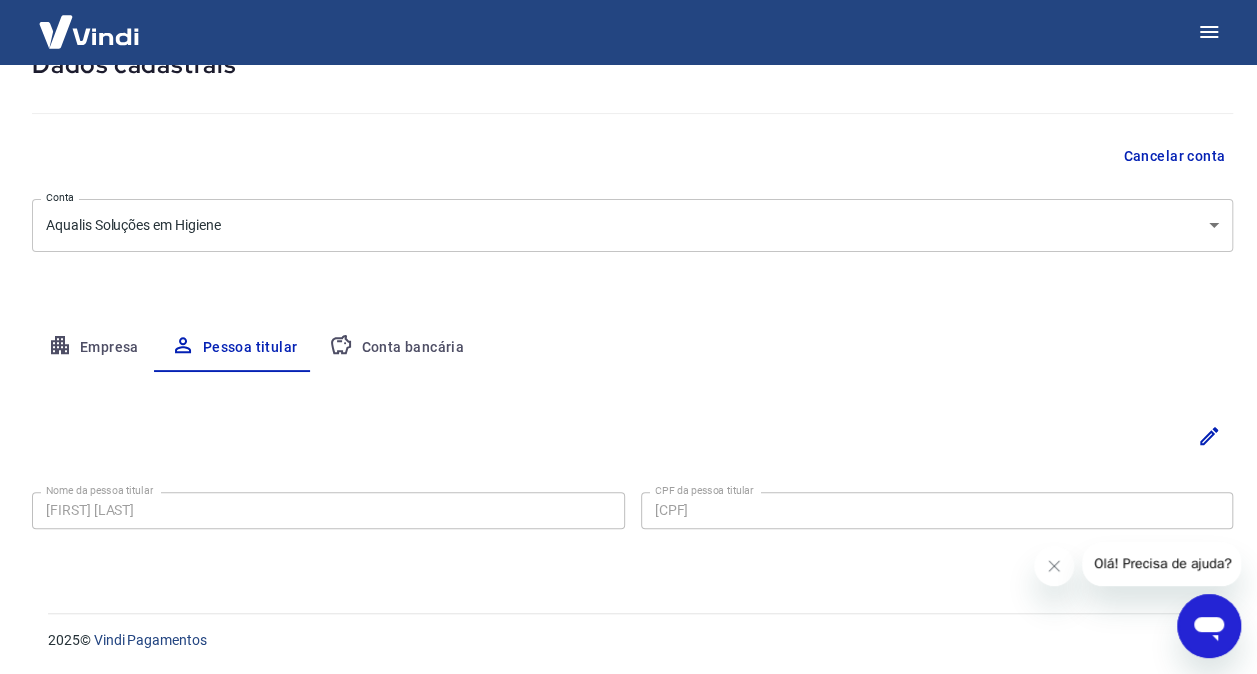 click on "Empresa" at bounding box center (93, 348) 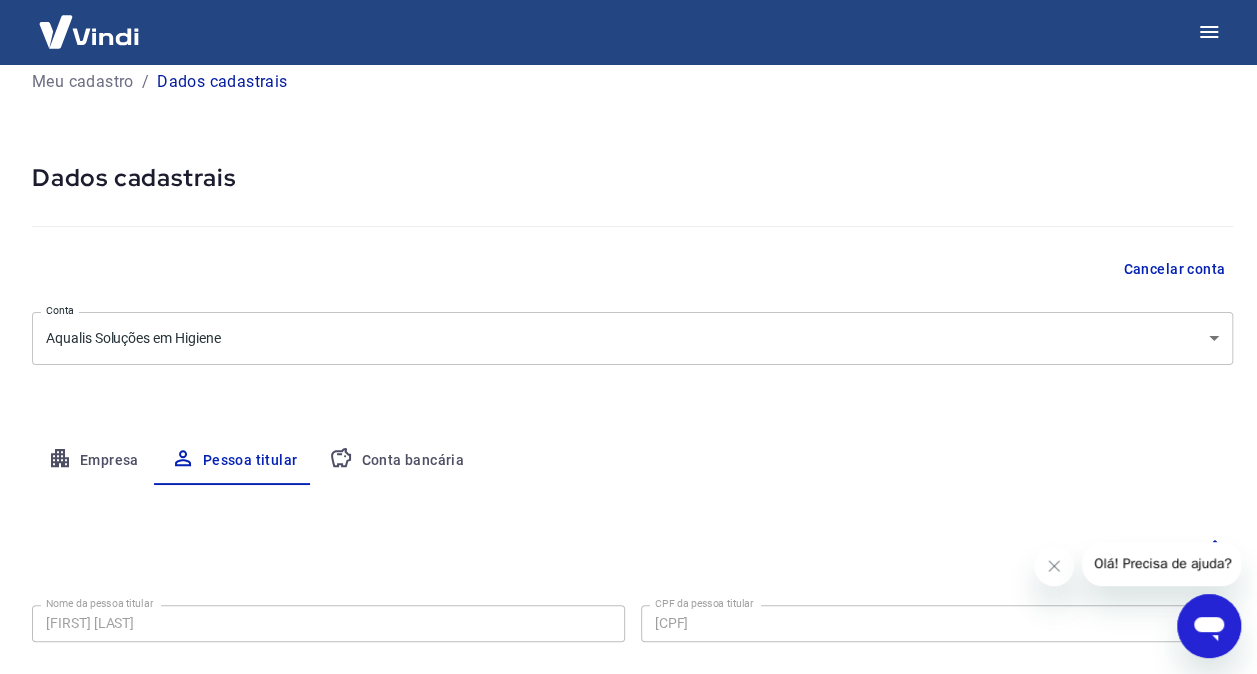 select on "GO" 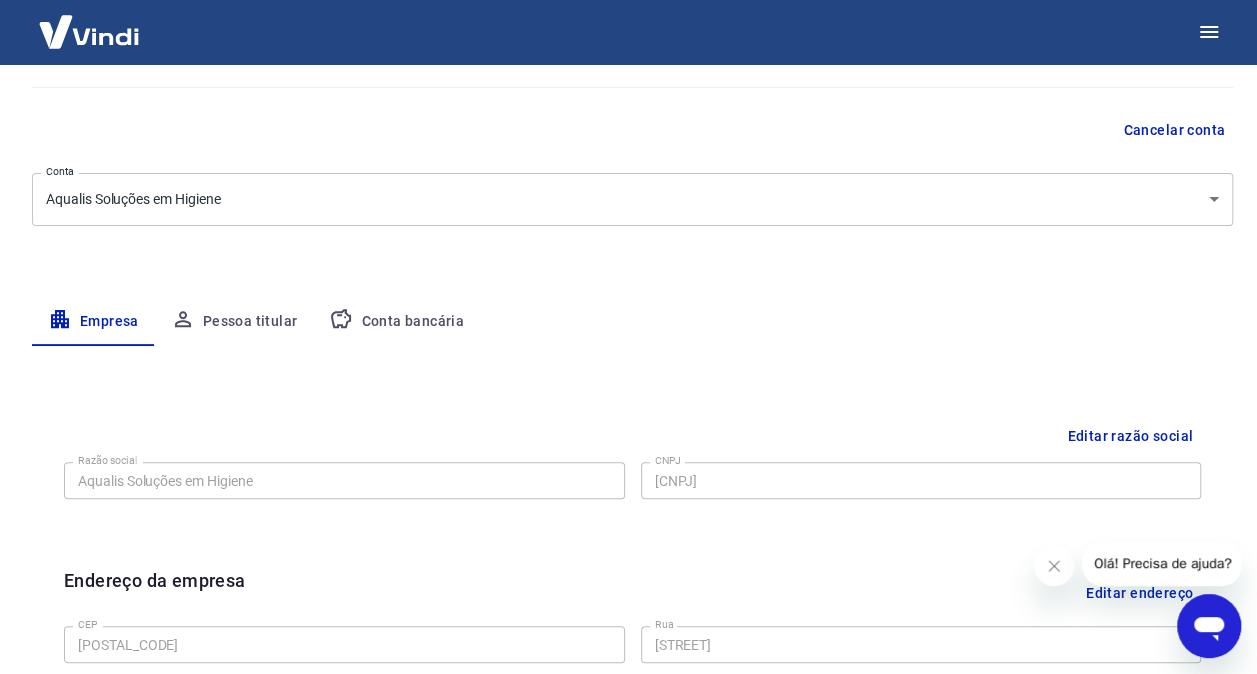 scroll, scrollTop: 0, scrollLeft: 0, axis: both 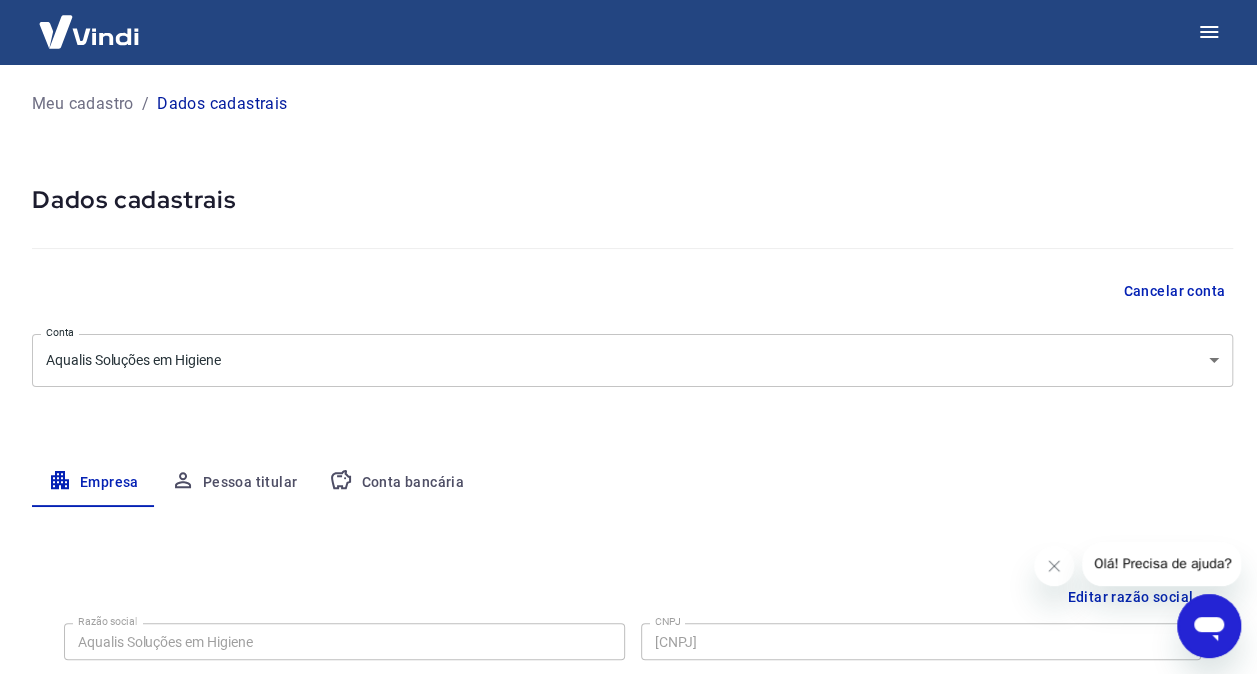 click on "Conta bancária" at bounding box center [396, 483] 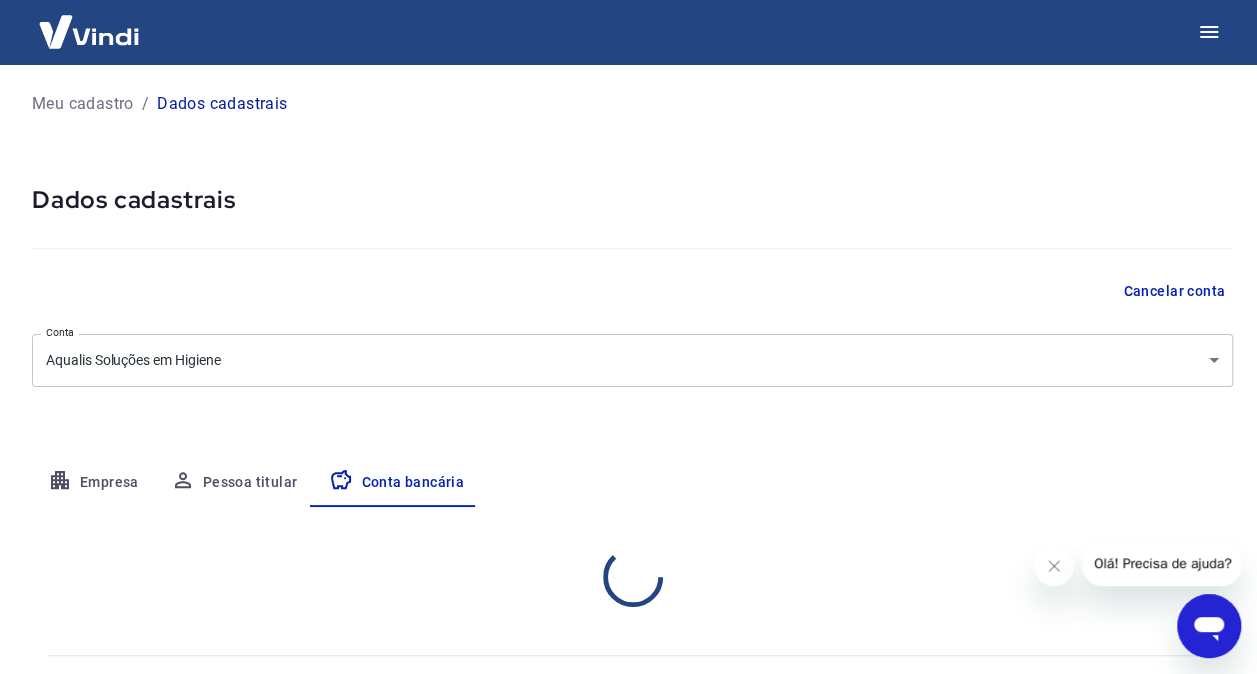 select on "1" 